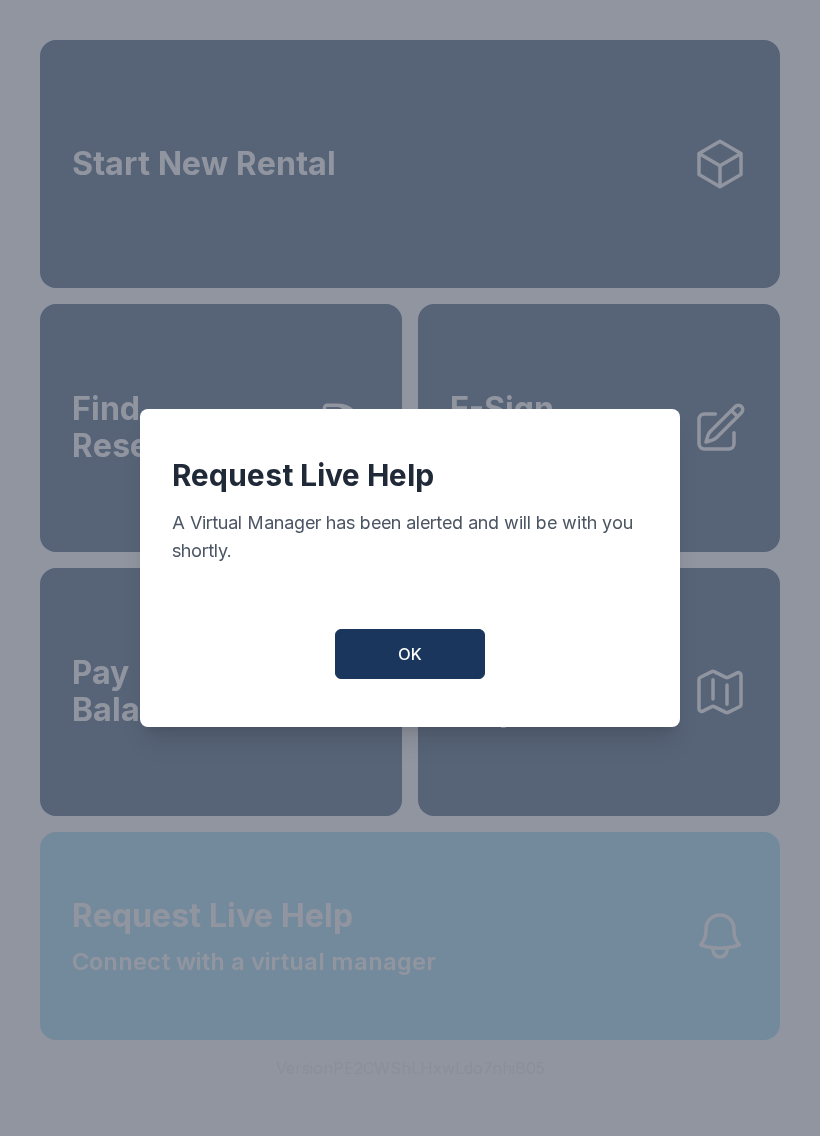 scroll, scrollTop: 0, scrollLeft: 0, axis: both 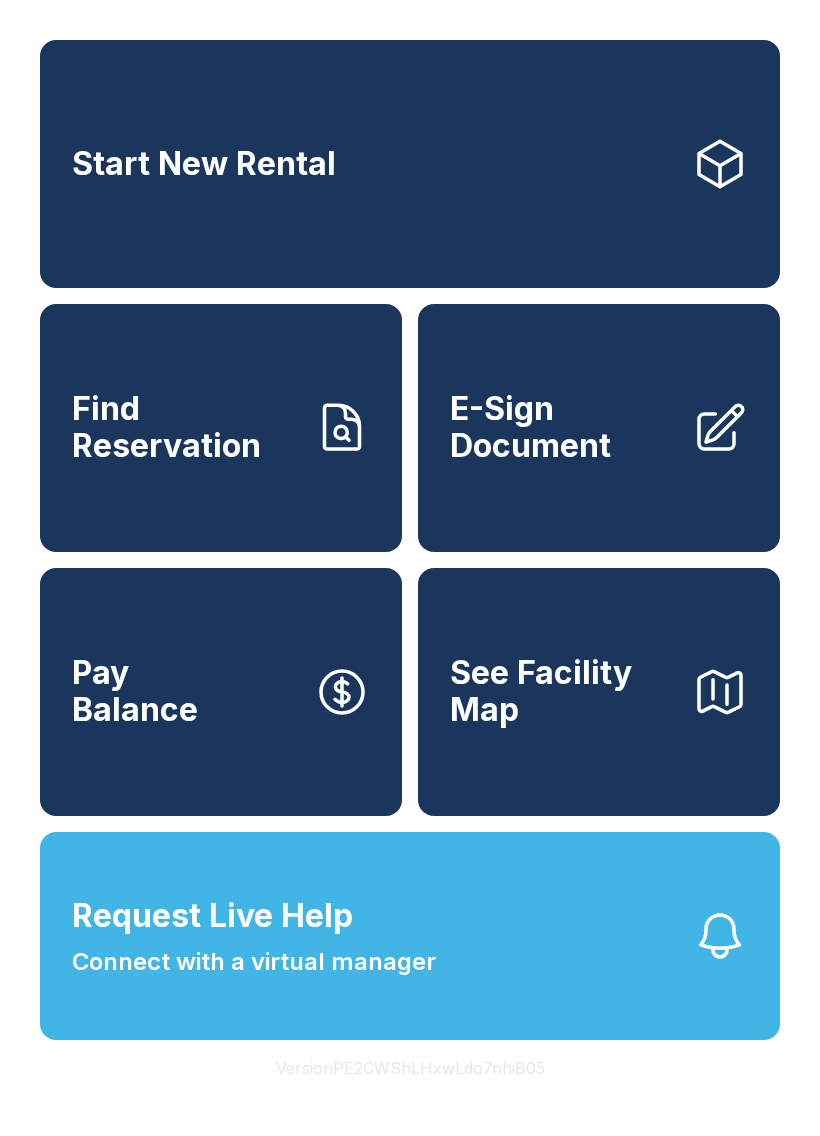 click on "Request Live Help Connect with a virtual manager" at bounding box center [410, 936] 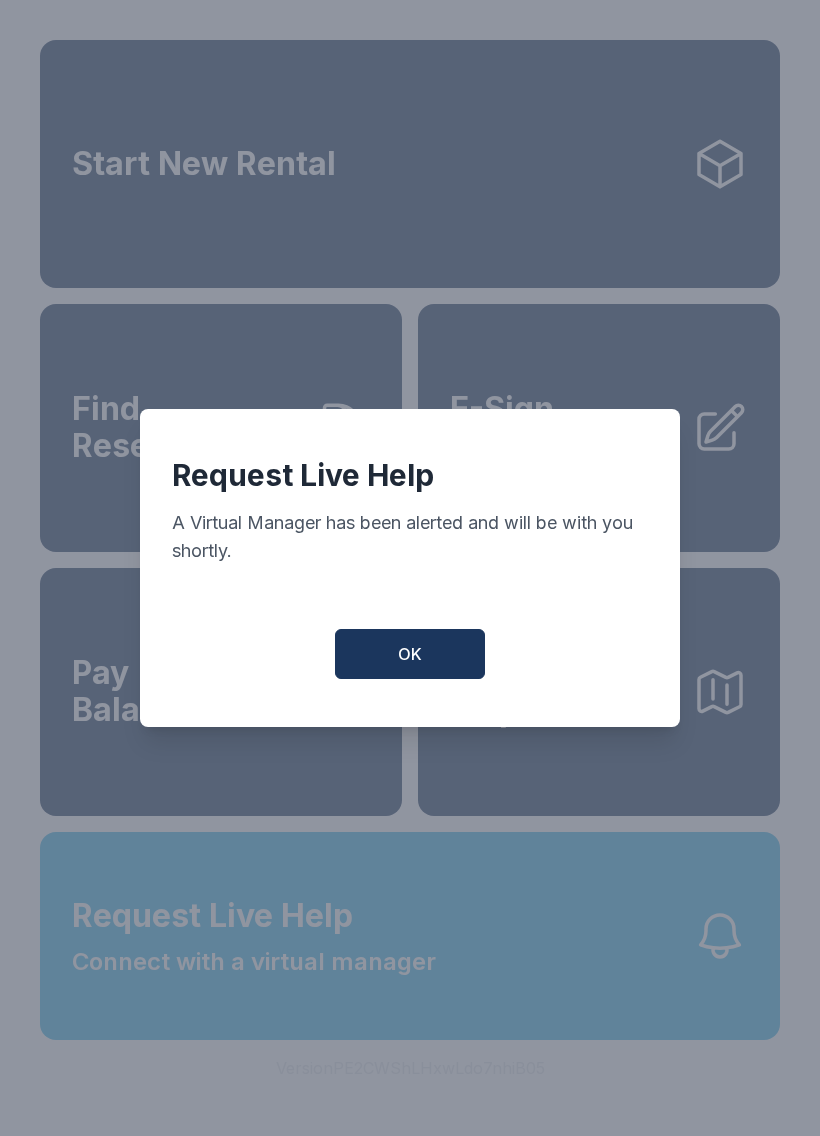 click on "OK" at bounding box center [410, 654] 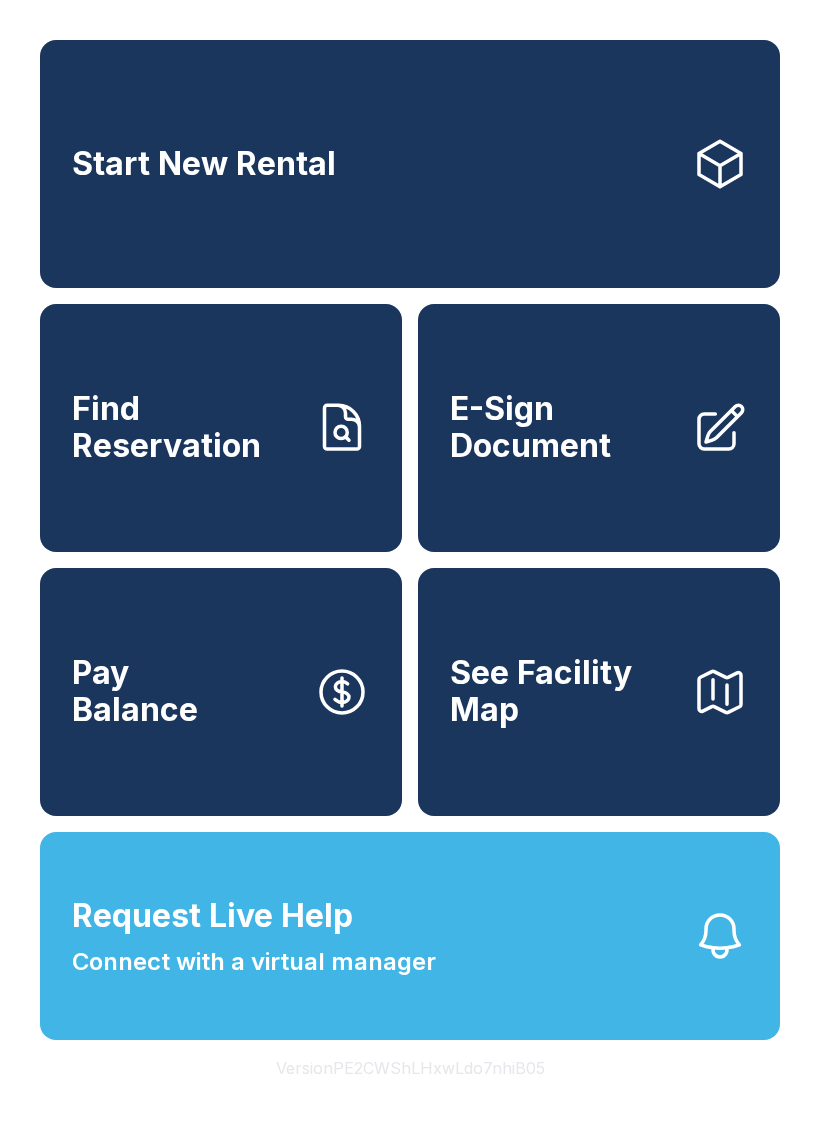 click on "Find Reservation" at bounding box center (185, 427) 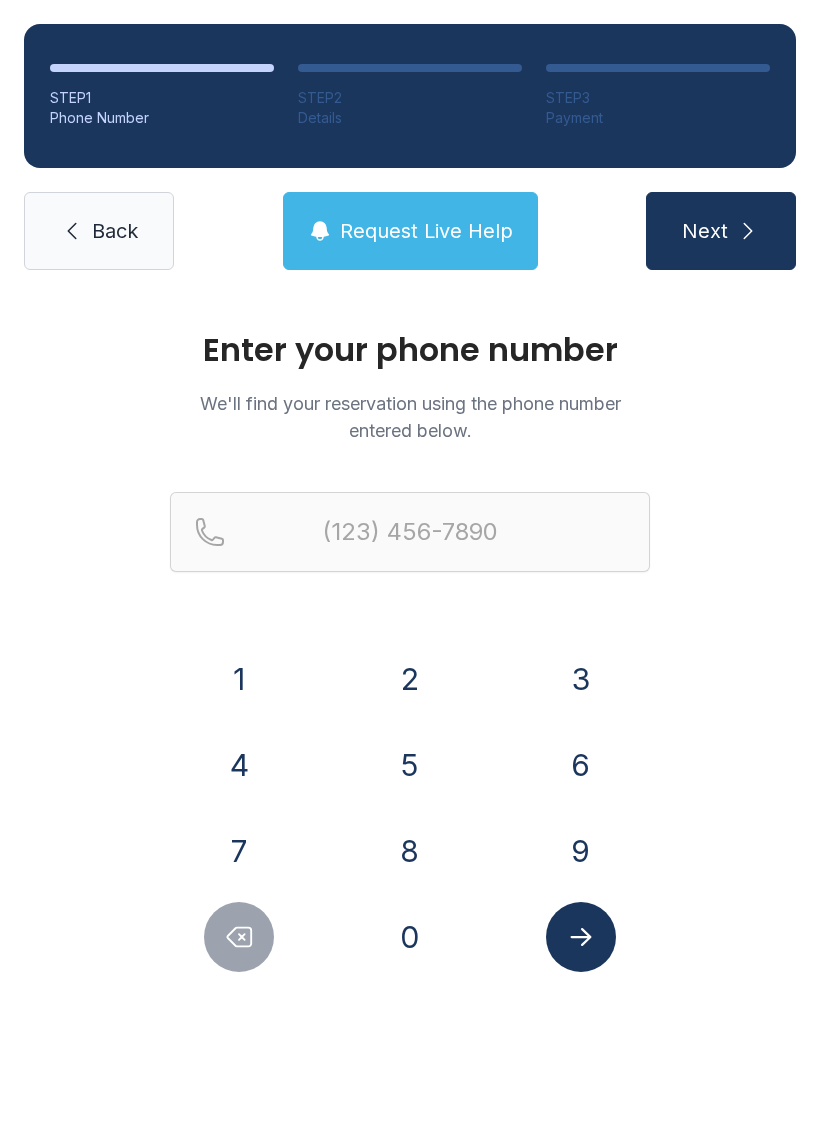 click on "6" at bounding box center [581, 765] 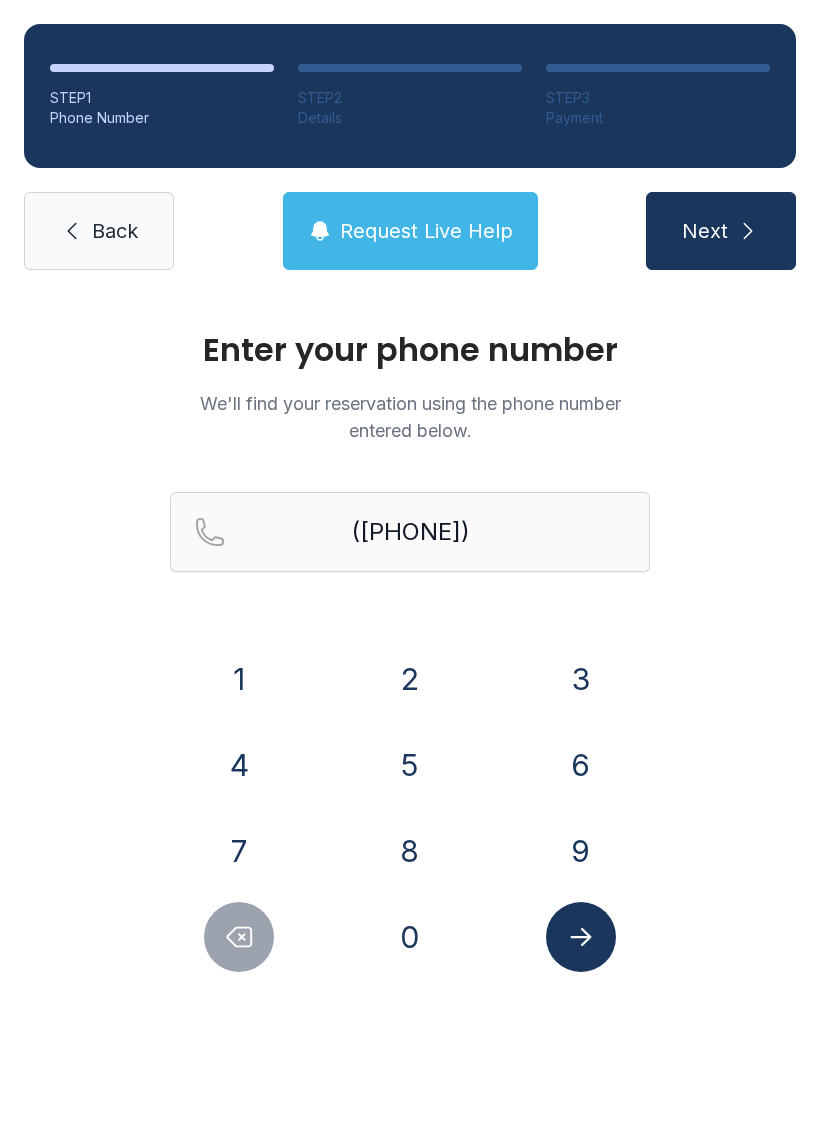 click on "4" at bounding box center (239, 765) 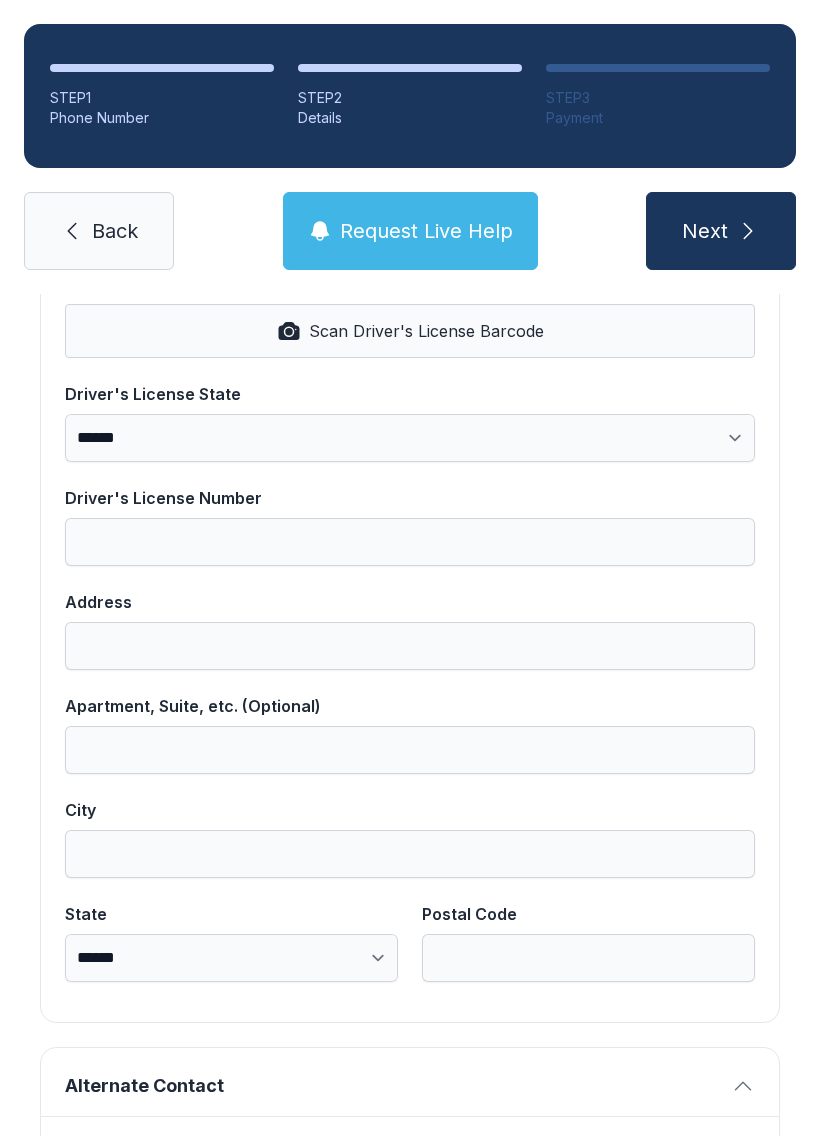 scroll, scrollTop: 898, scrollLeft: 0, axis: vertical 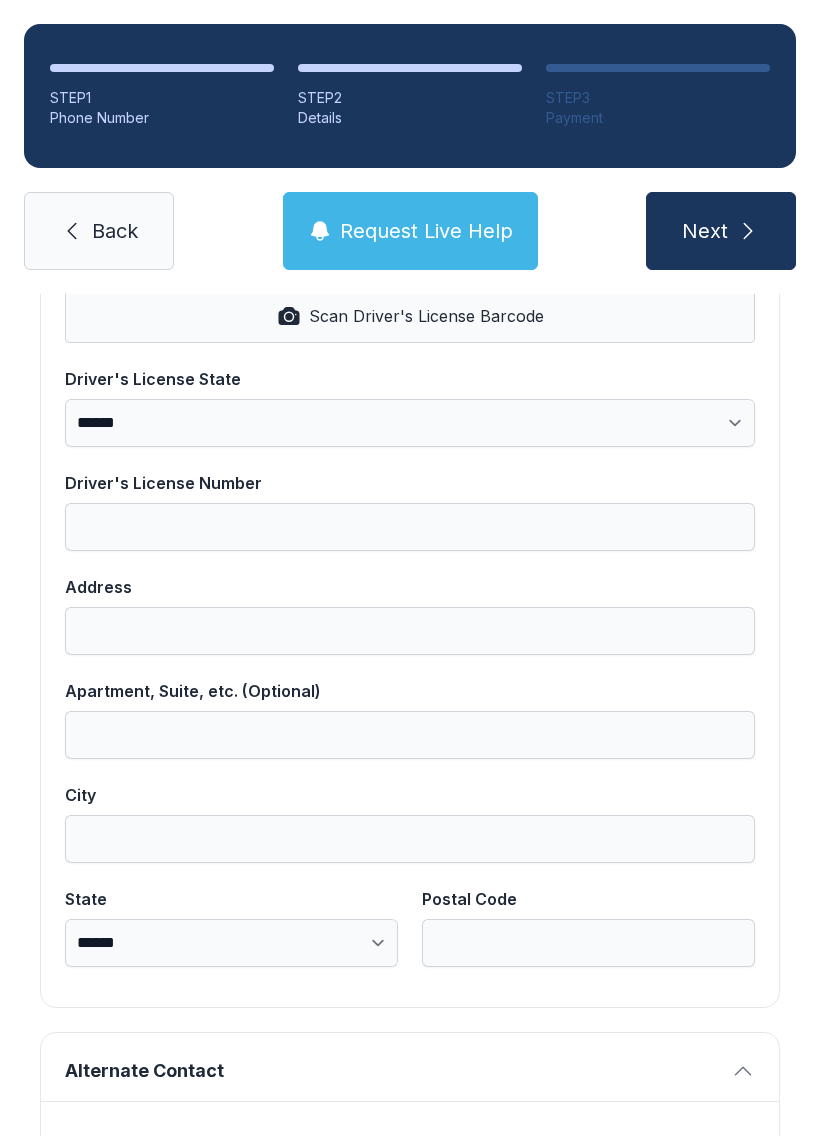 click on "**********" at bounding box center (410, 423) 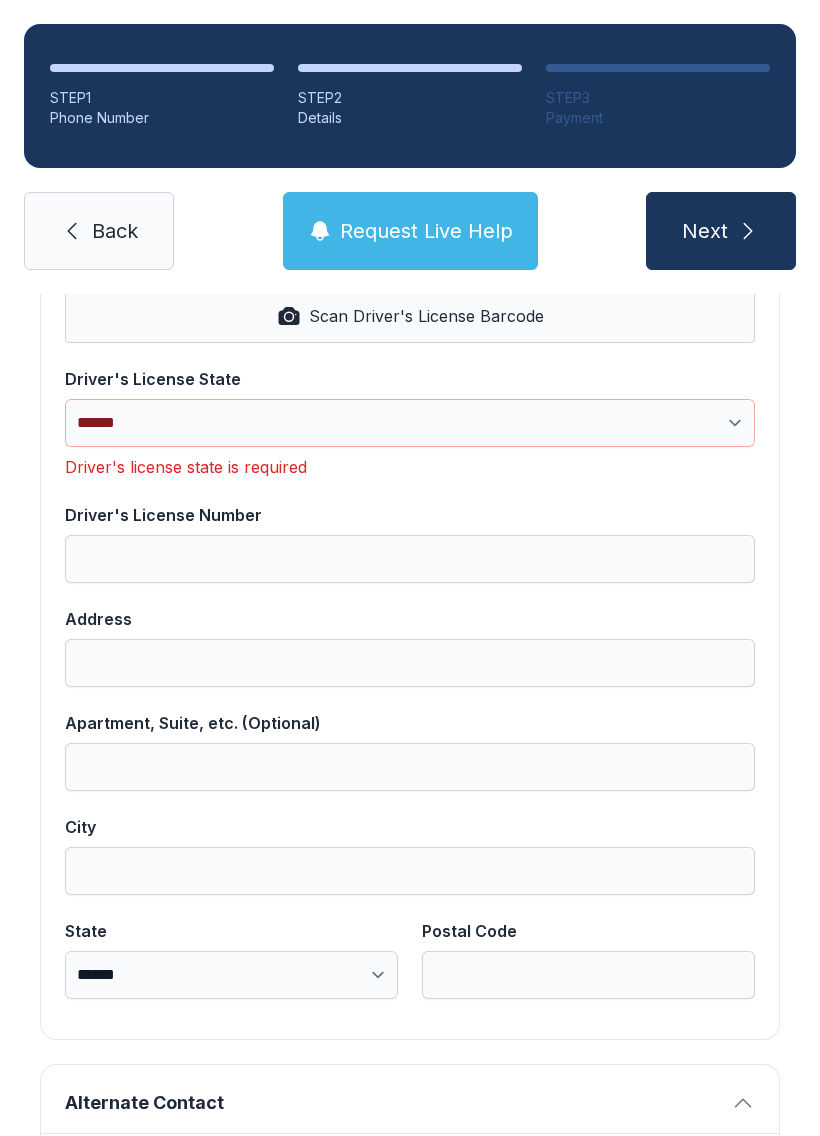 select on "**" 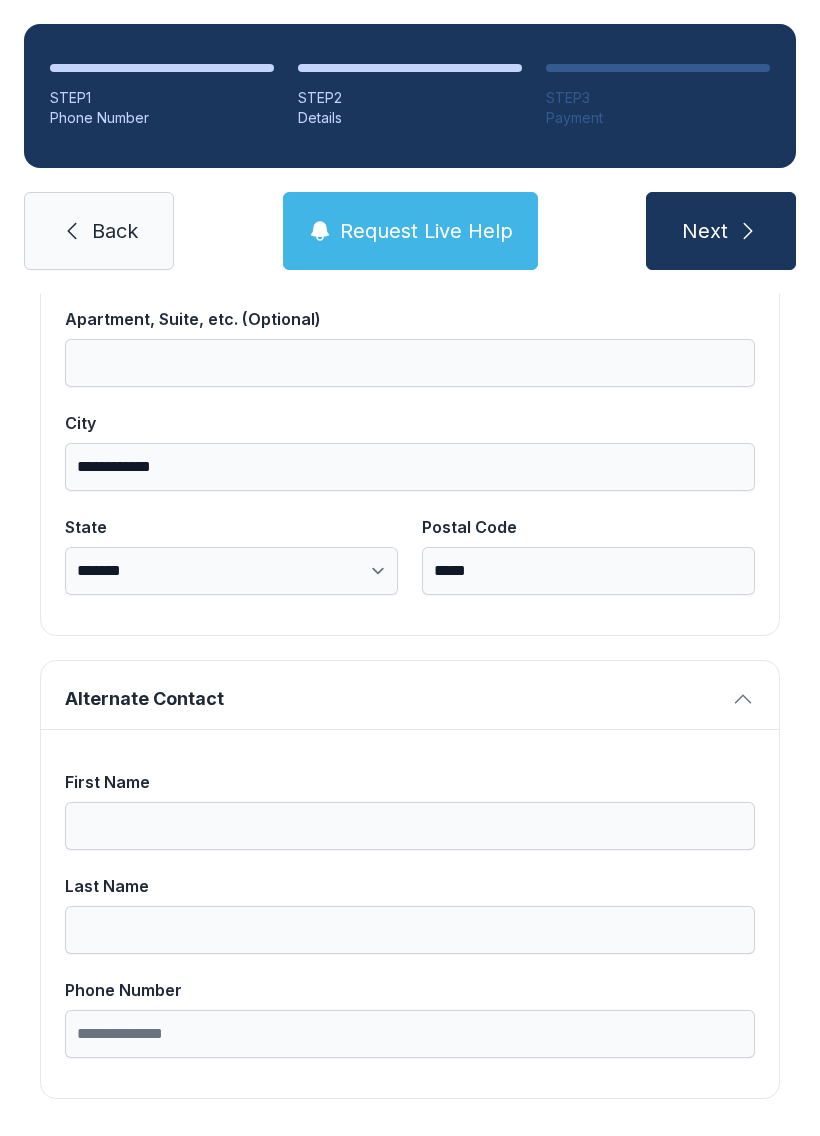 scroll, scrollTop: 1269, scrollLeft: 0, axis: vertical 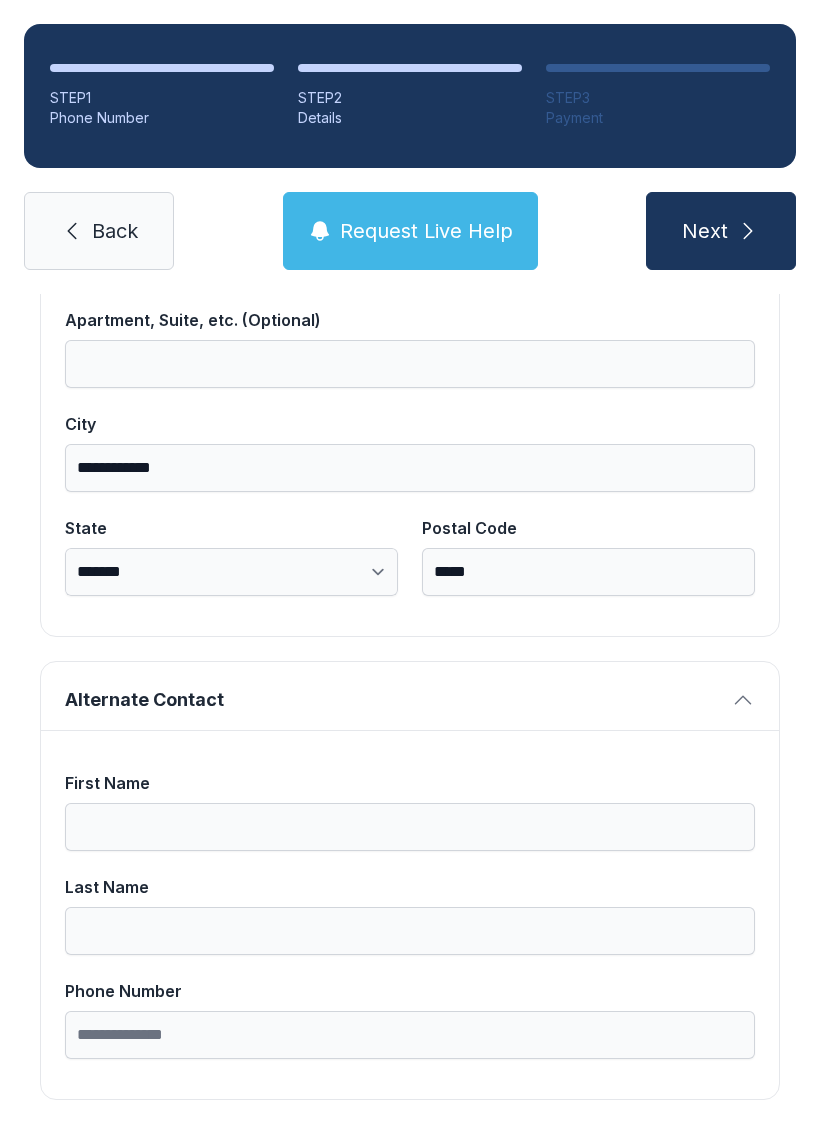 click 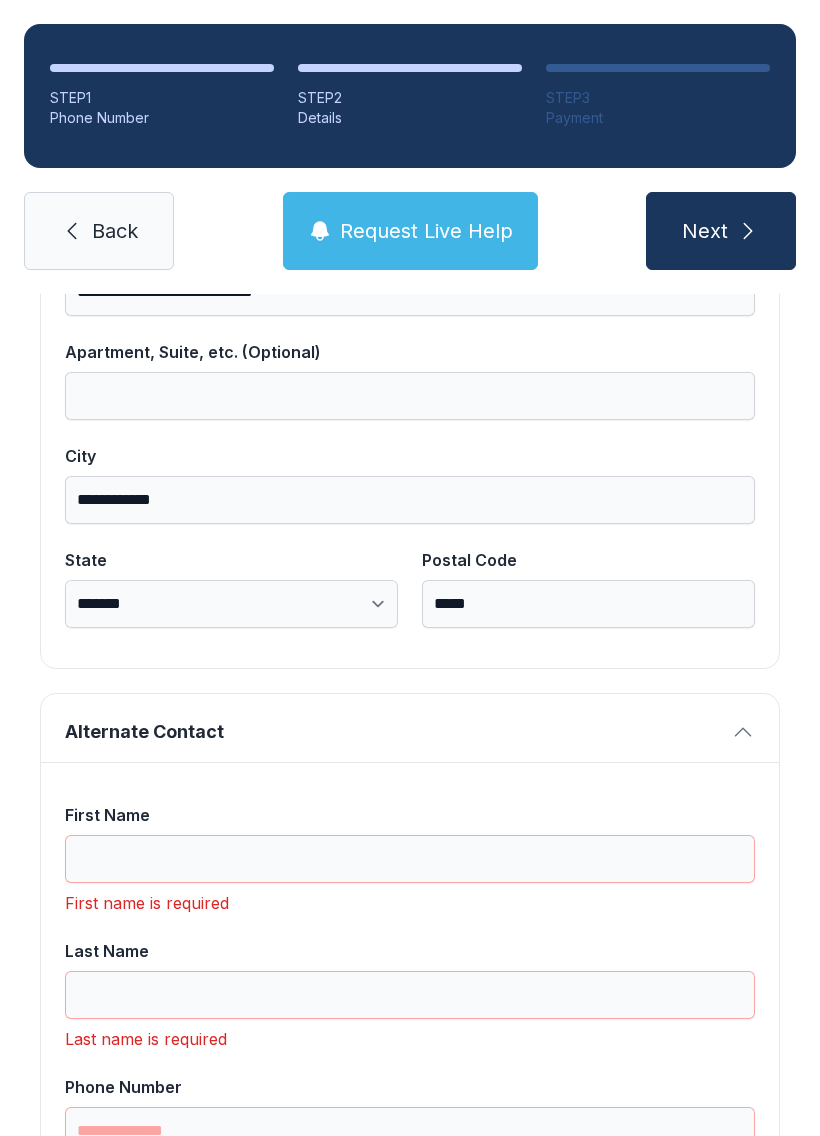 scroll, scrollTop: 43, scrollLeft: 0, axis: vertical 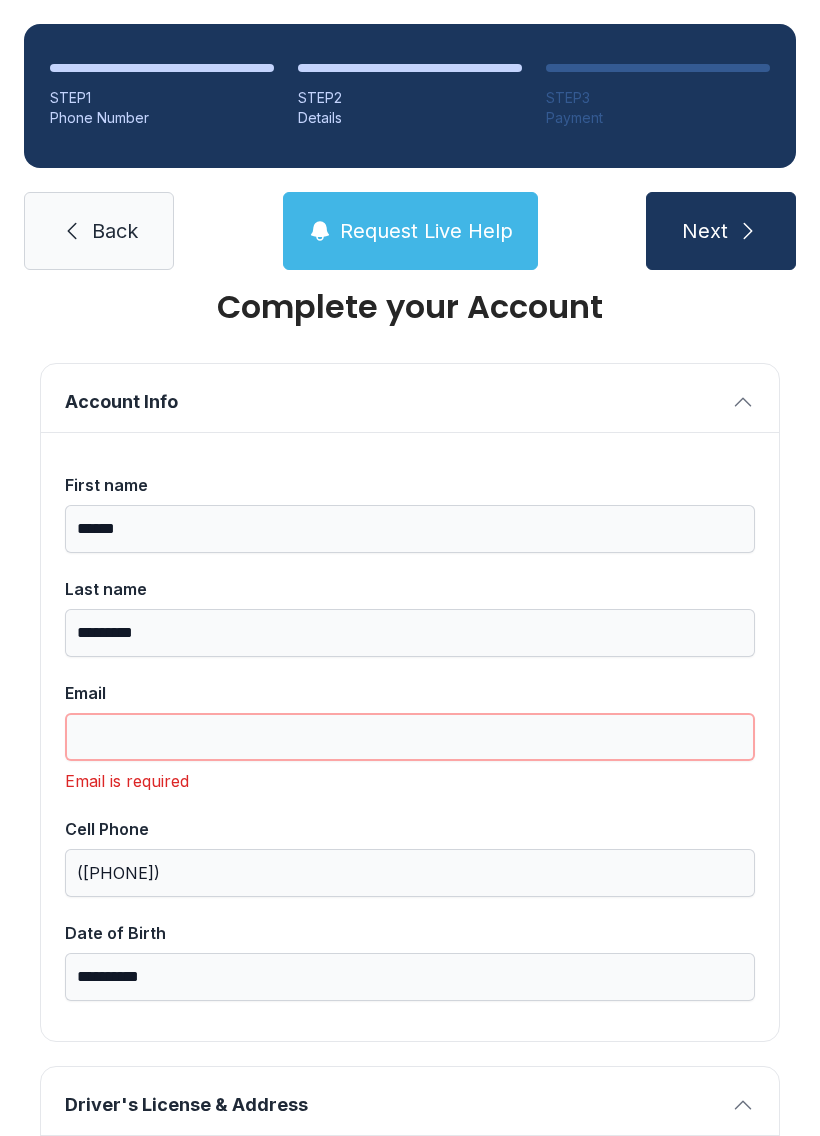 type on "*" 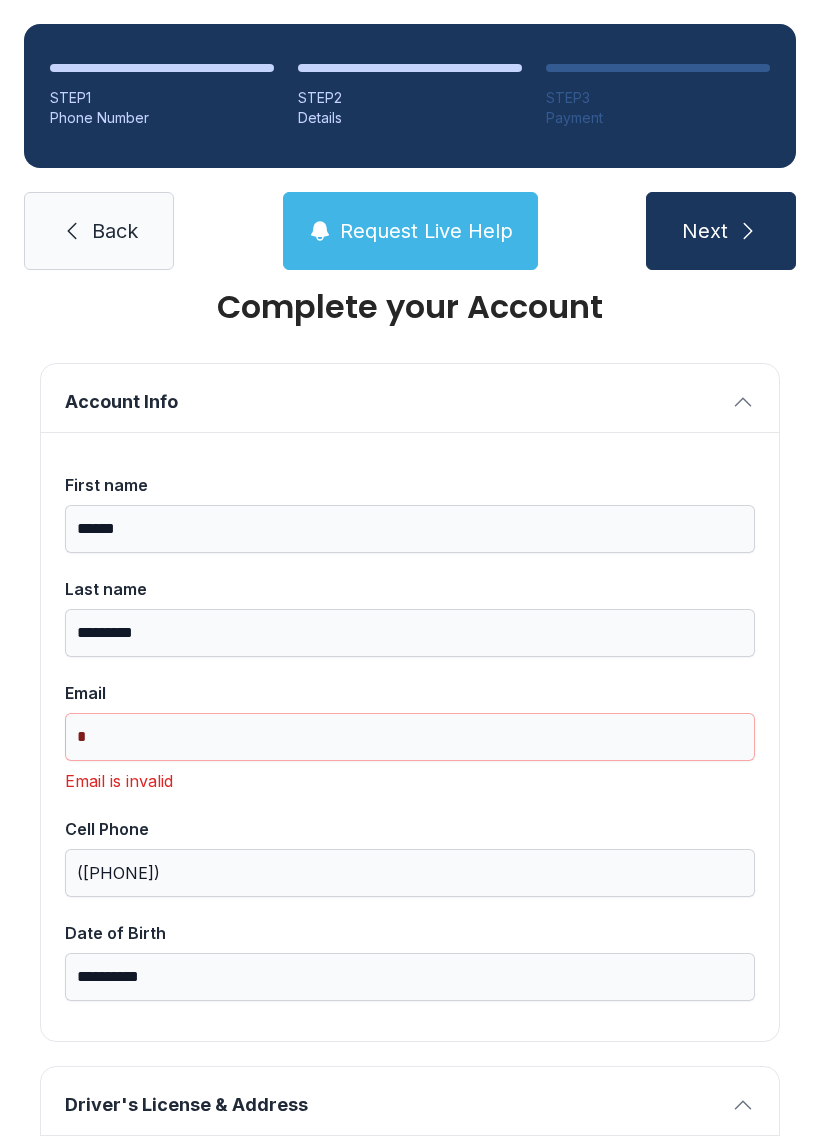 click on "Back" at bounding box center [99, 231] 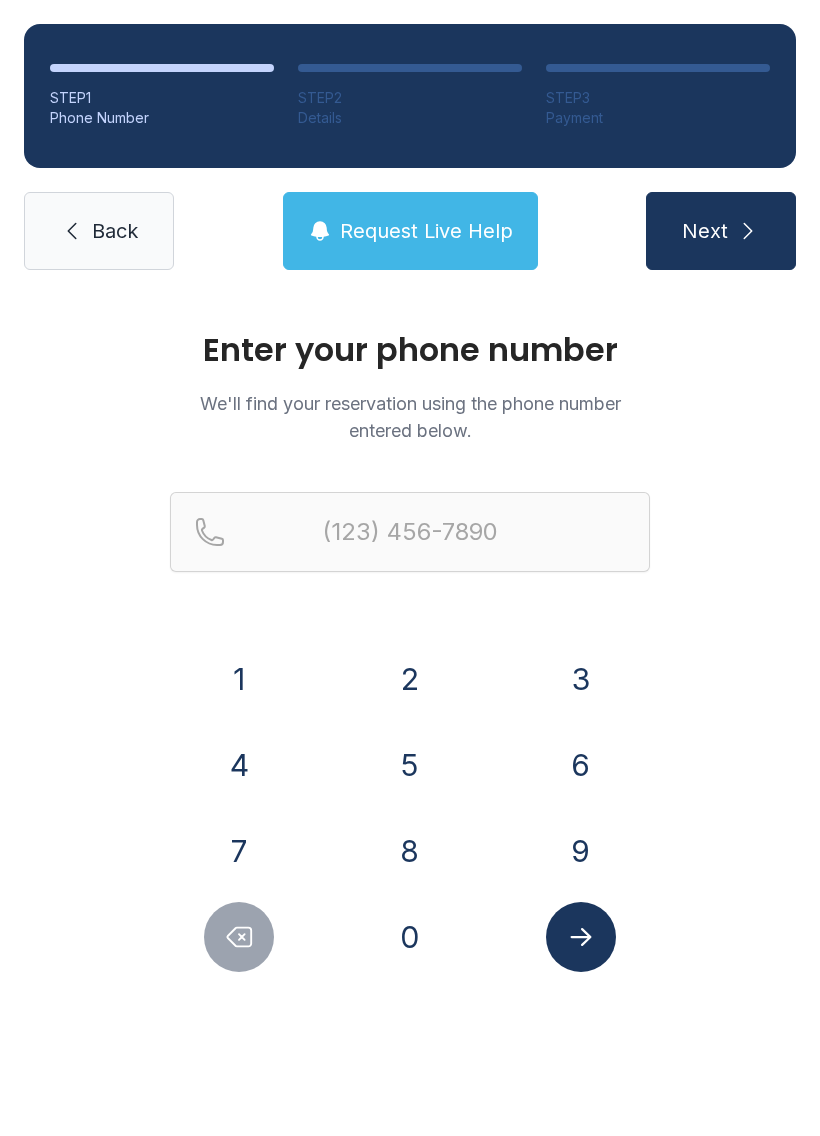 scroll, scrollTop: 0, scrollLeft: 0, axis: both 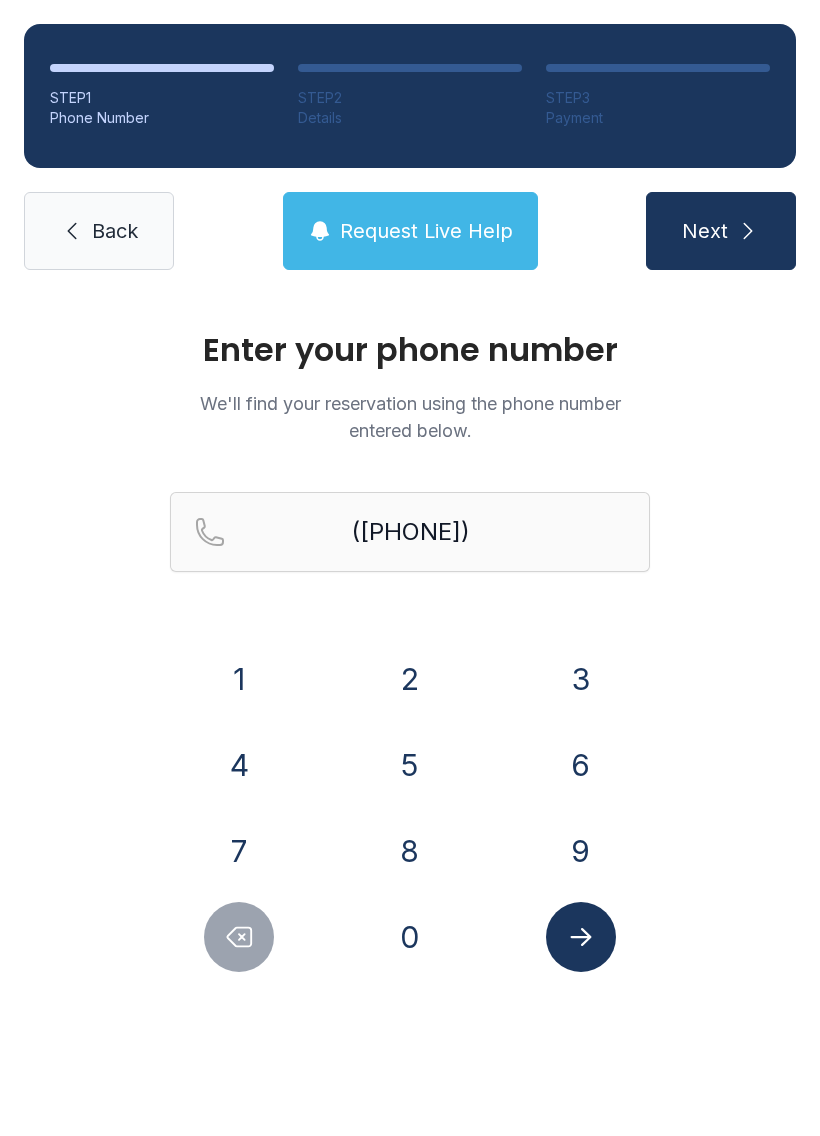 click on "4" at bounding box center [239, 765] 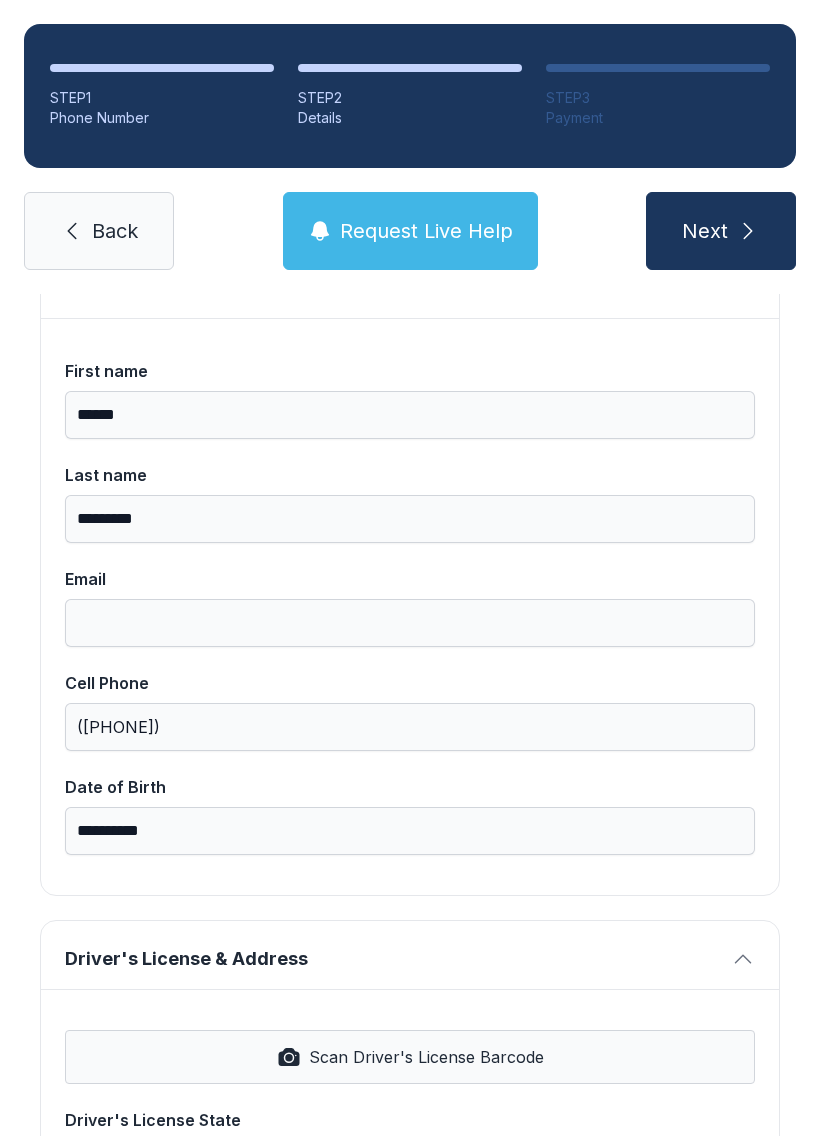scroll, scrollTop: 165, scrollLeft: 0, axis: vertical 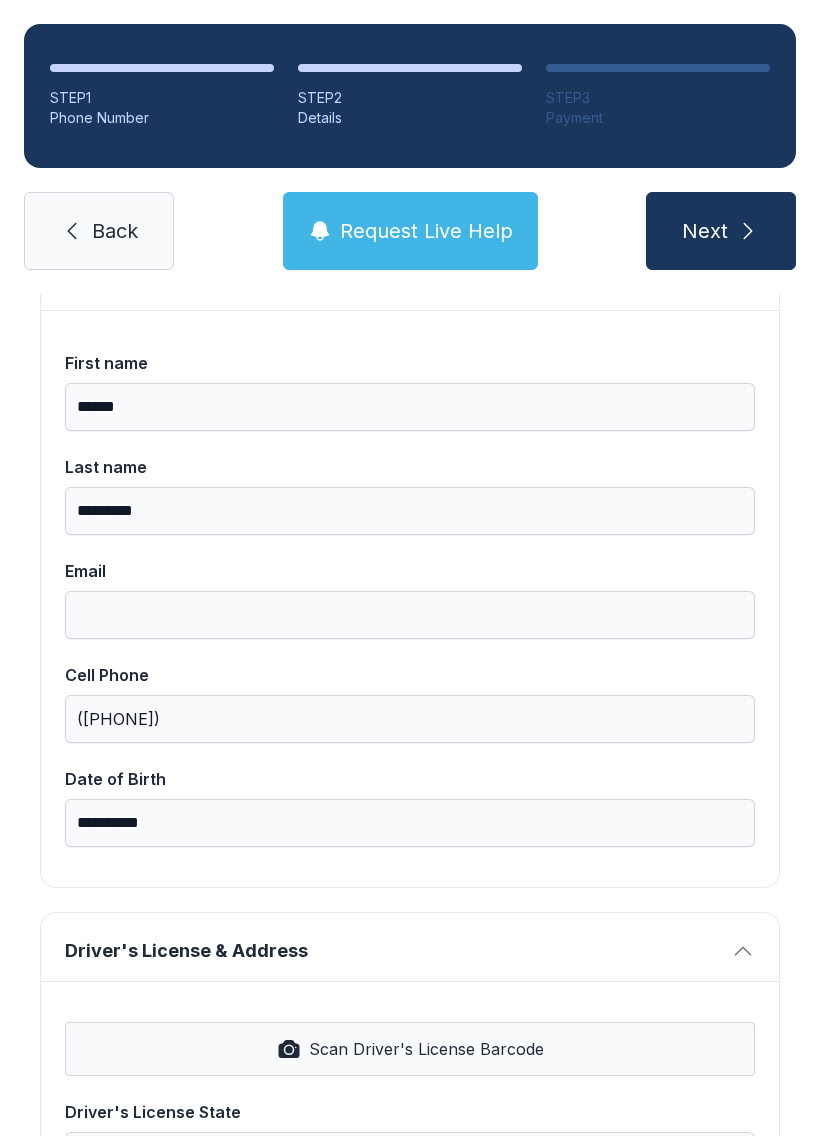 click on "Next" at bounding box center [705, 231] 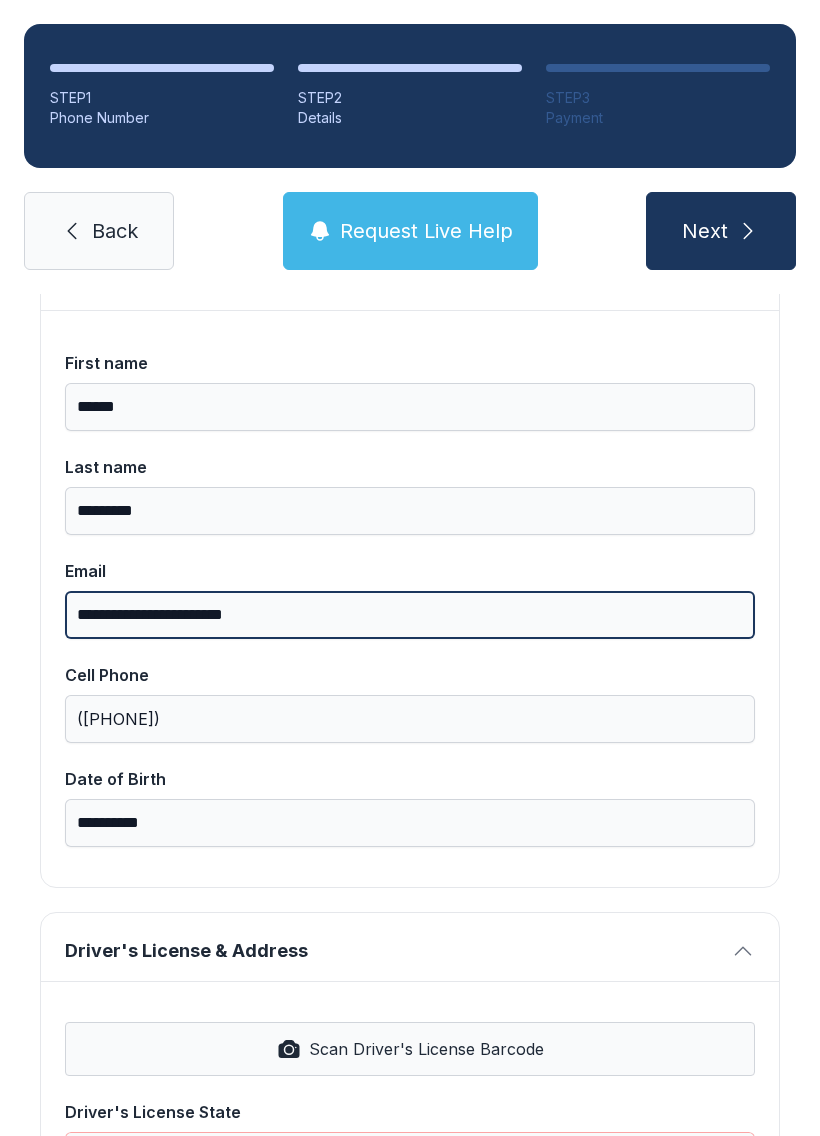 type on "**********" 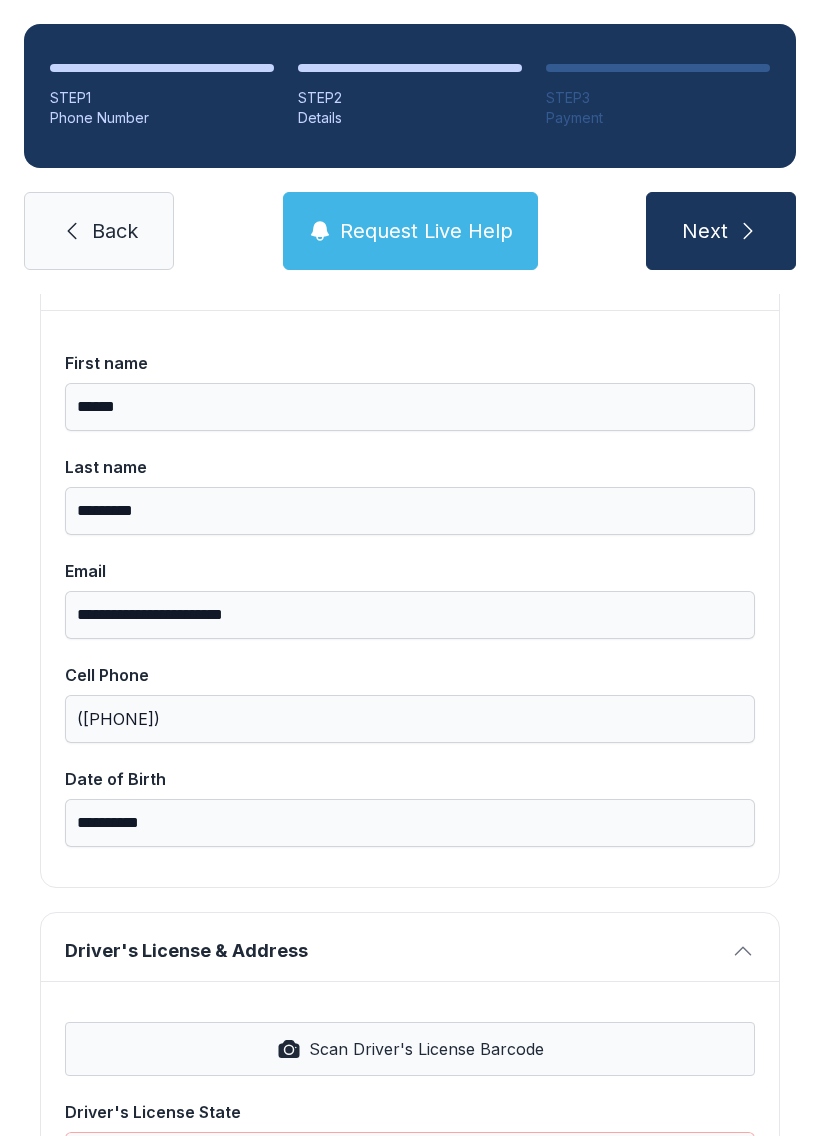 type on "*" 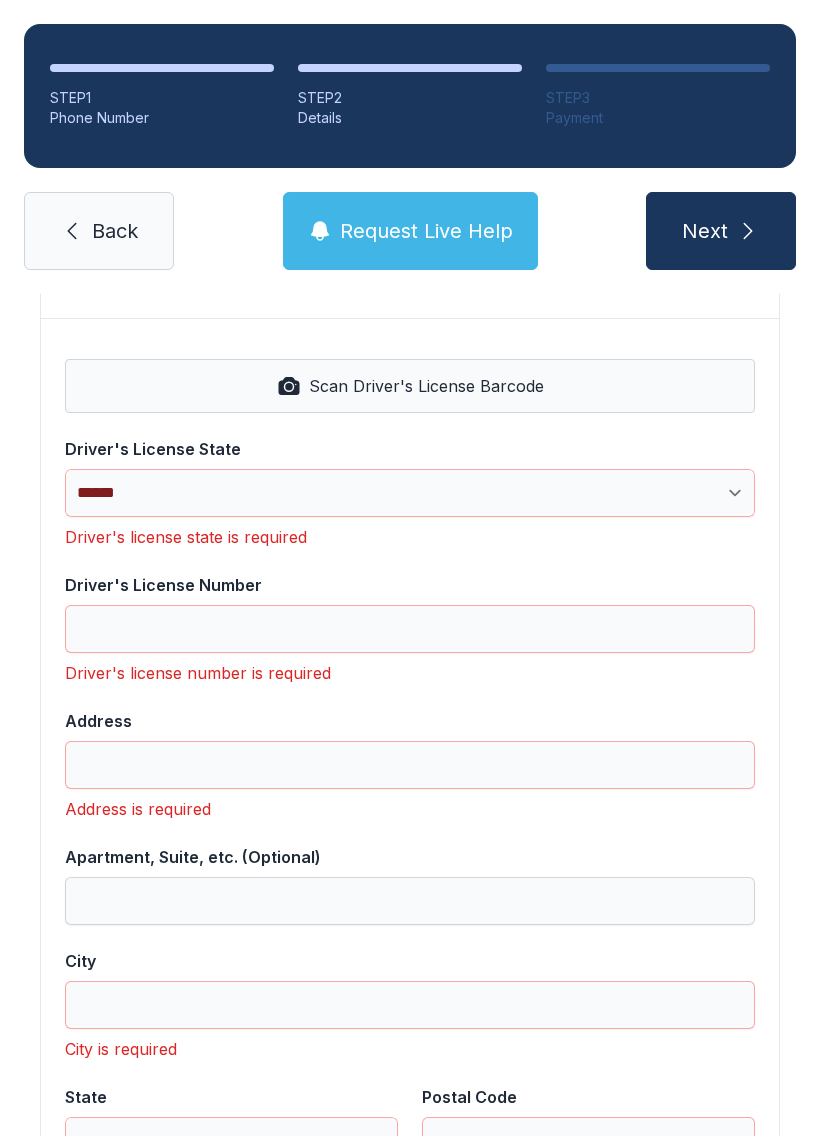 scroll, scrollTop: 827, scrollLeft: 0, axis: vertical 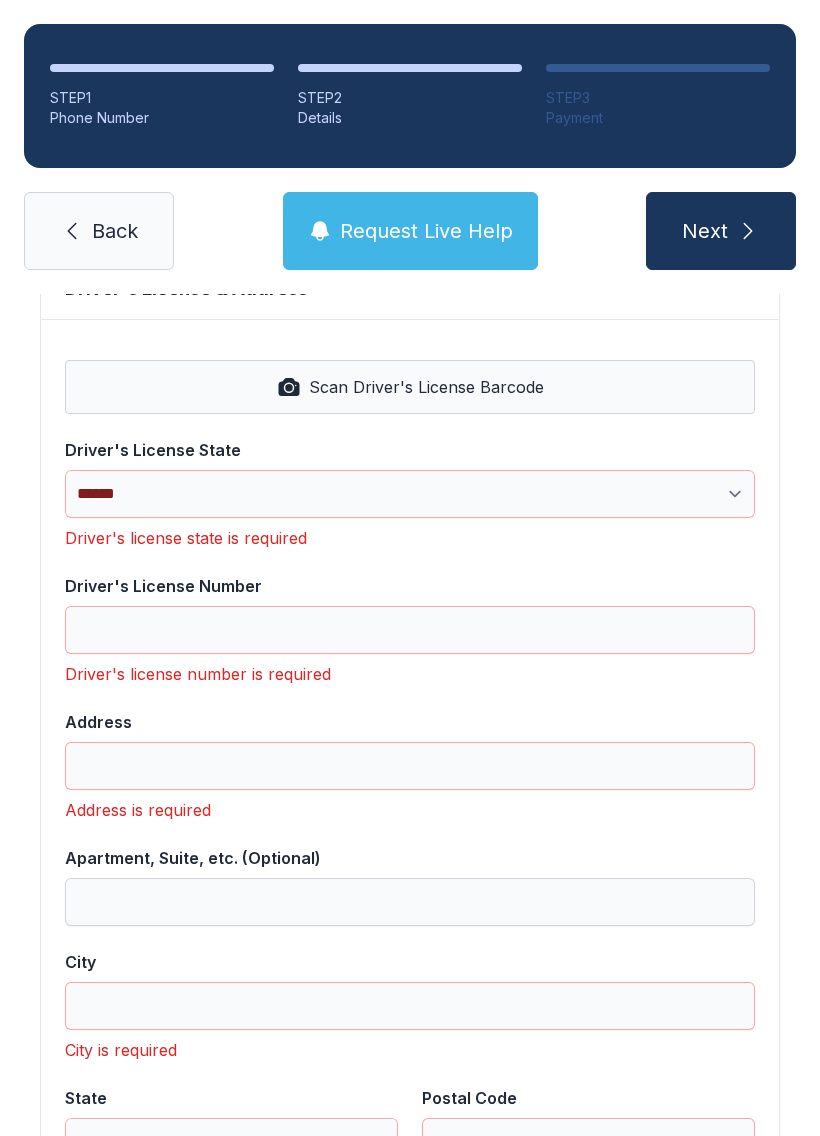 click on "Scan Driver's License Barcode" at bounding box center [426, 387] 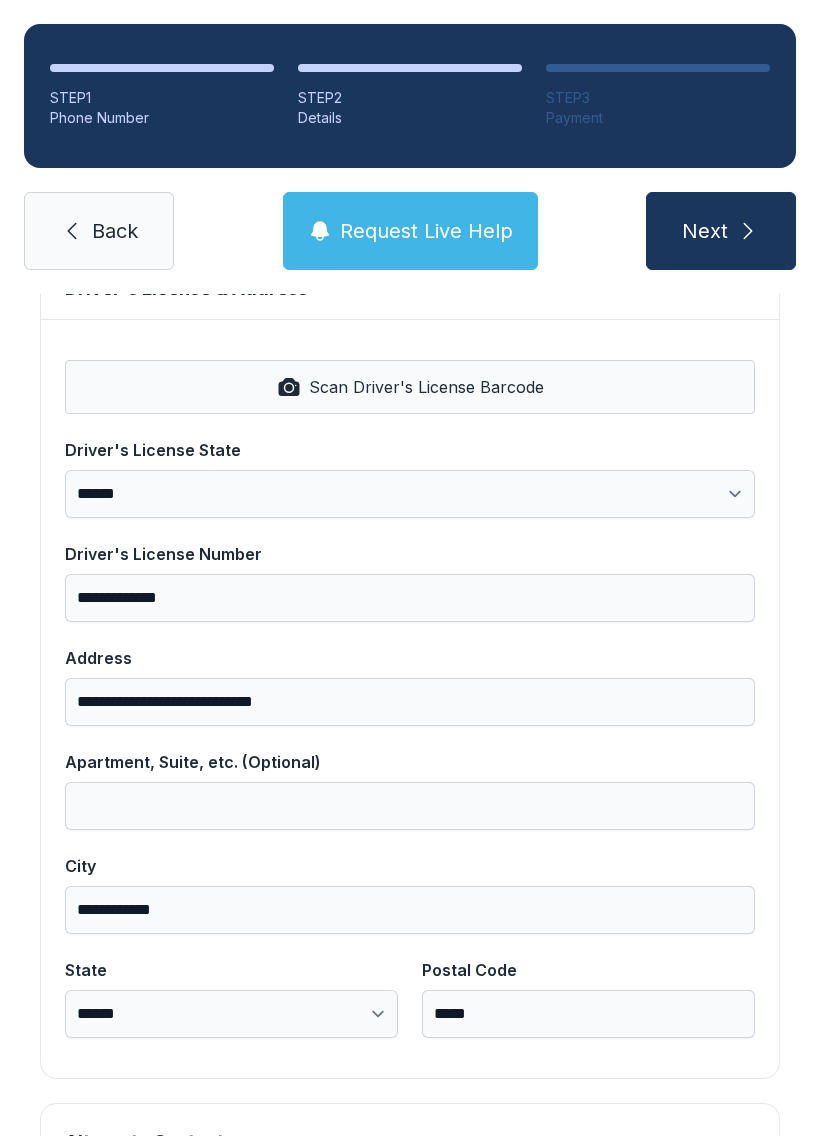 select on "**" 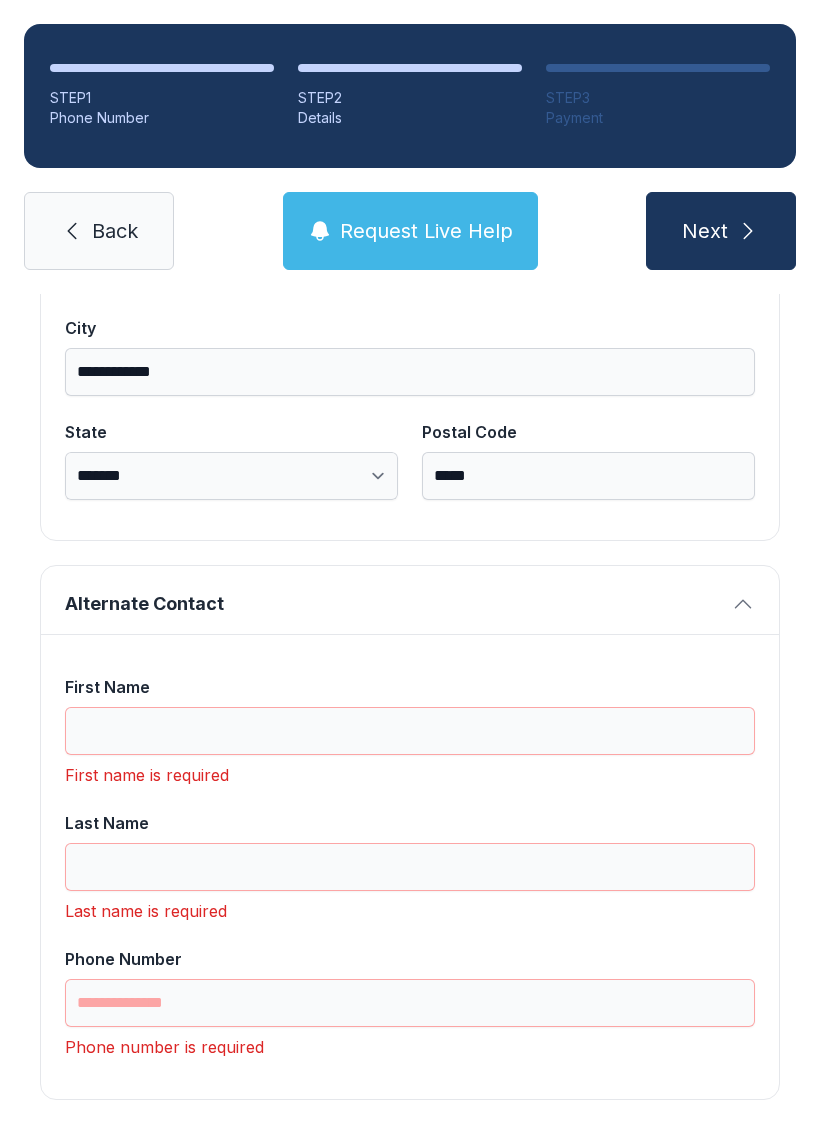 scroll, scrollTop: 1365, scrollLeft: 0, axis: vertical 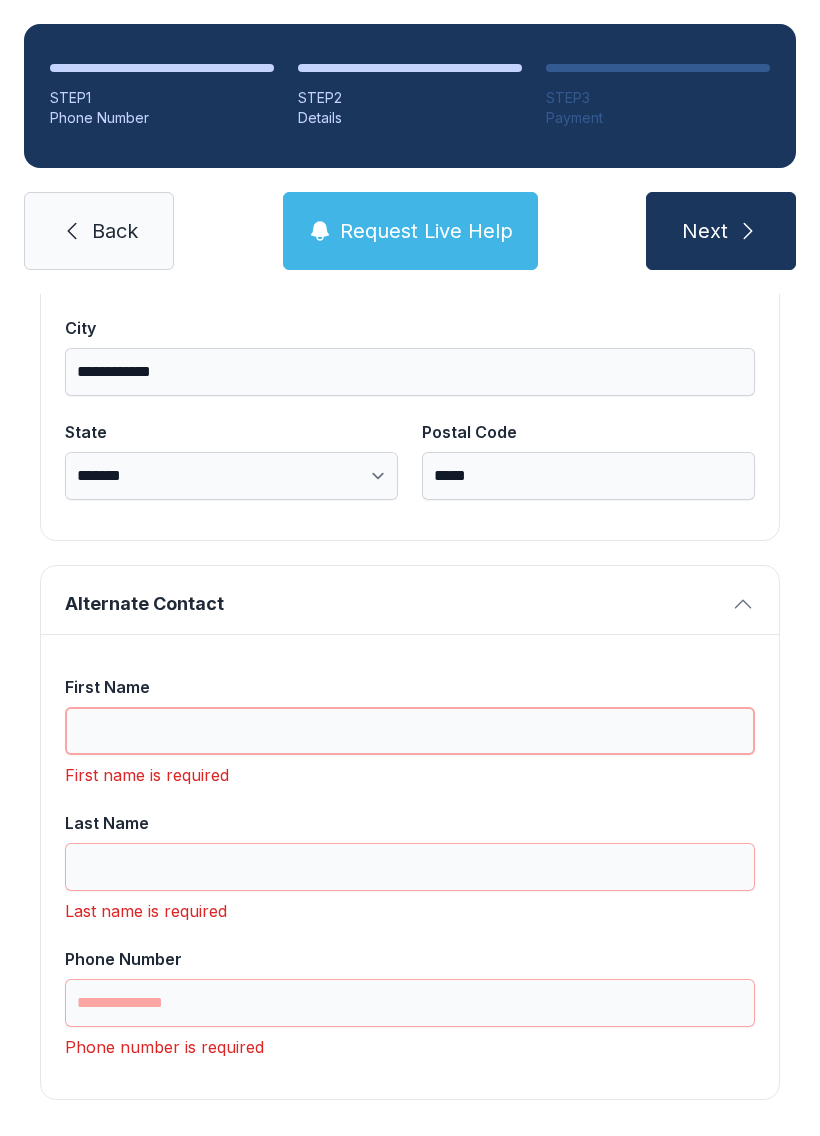 click on "First Name" at bounding box center [410, 731] 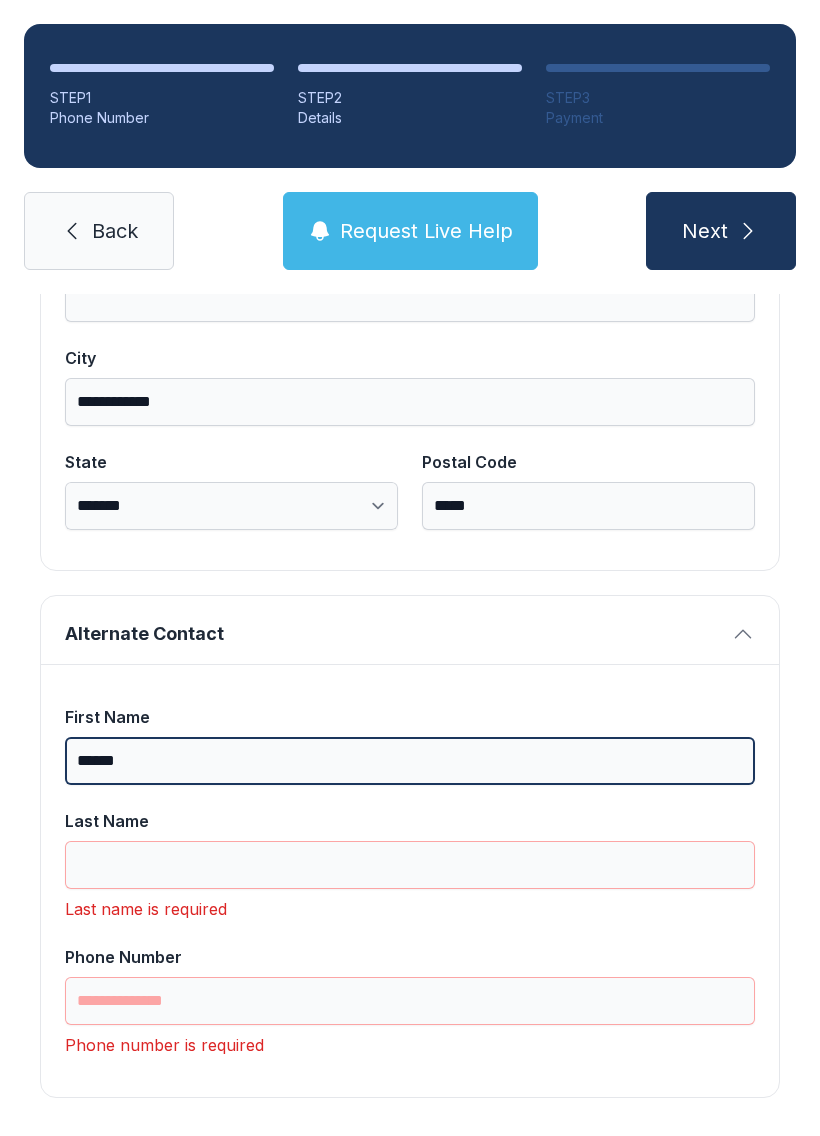 scroll, scrollTop: 1333, scrollLeft: 0, axis: vertical 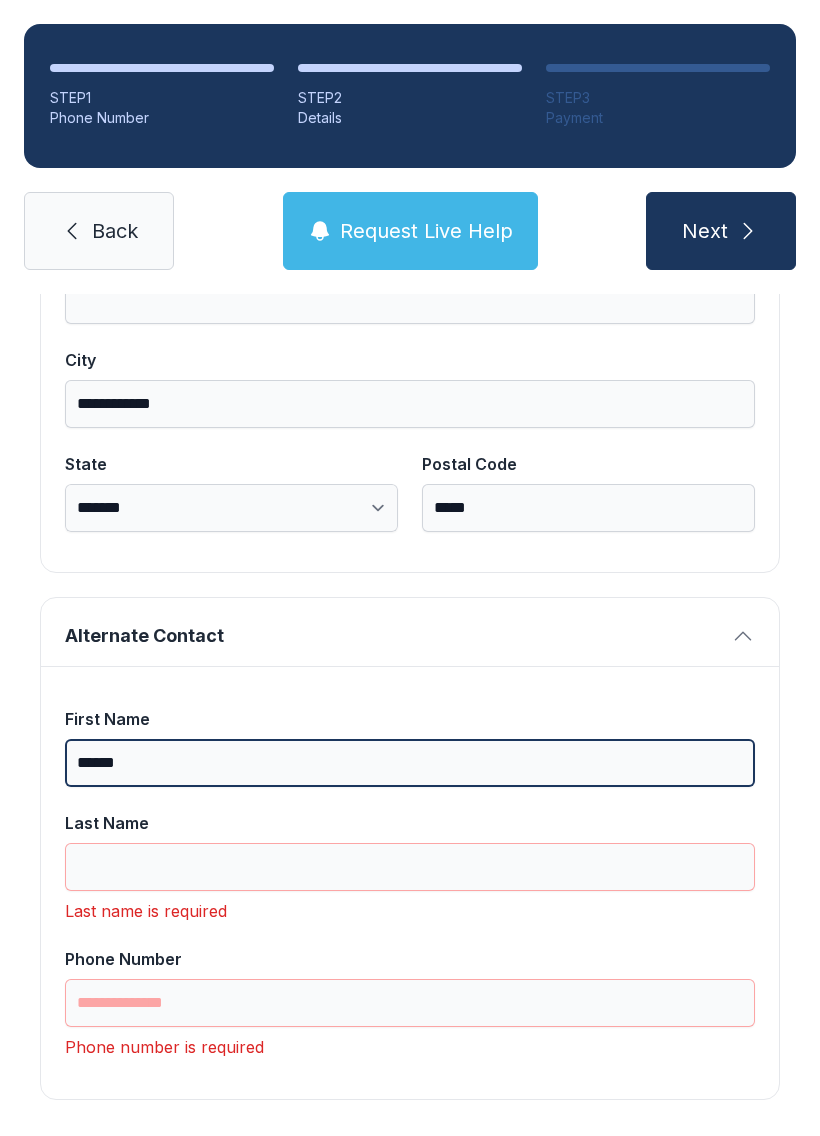 type on "******" 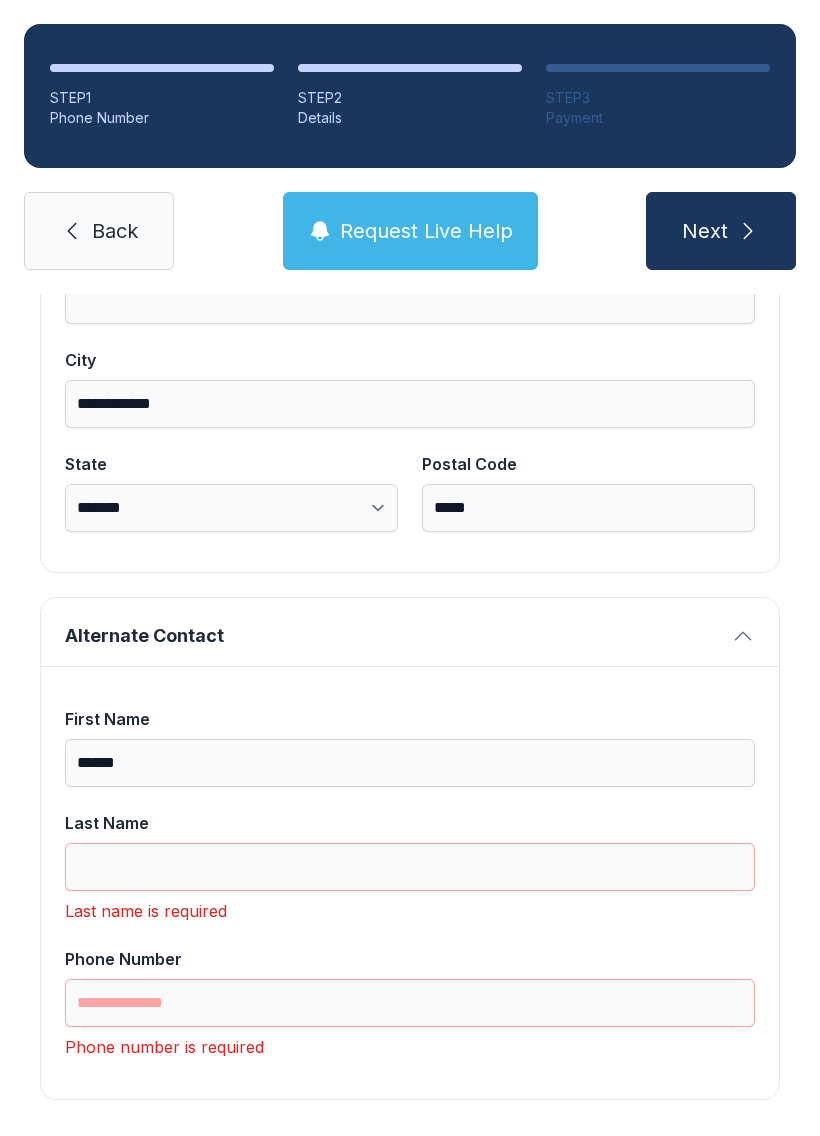 click on "Last Name" at bounding box center (410, 823) 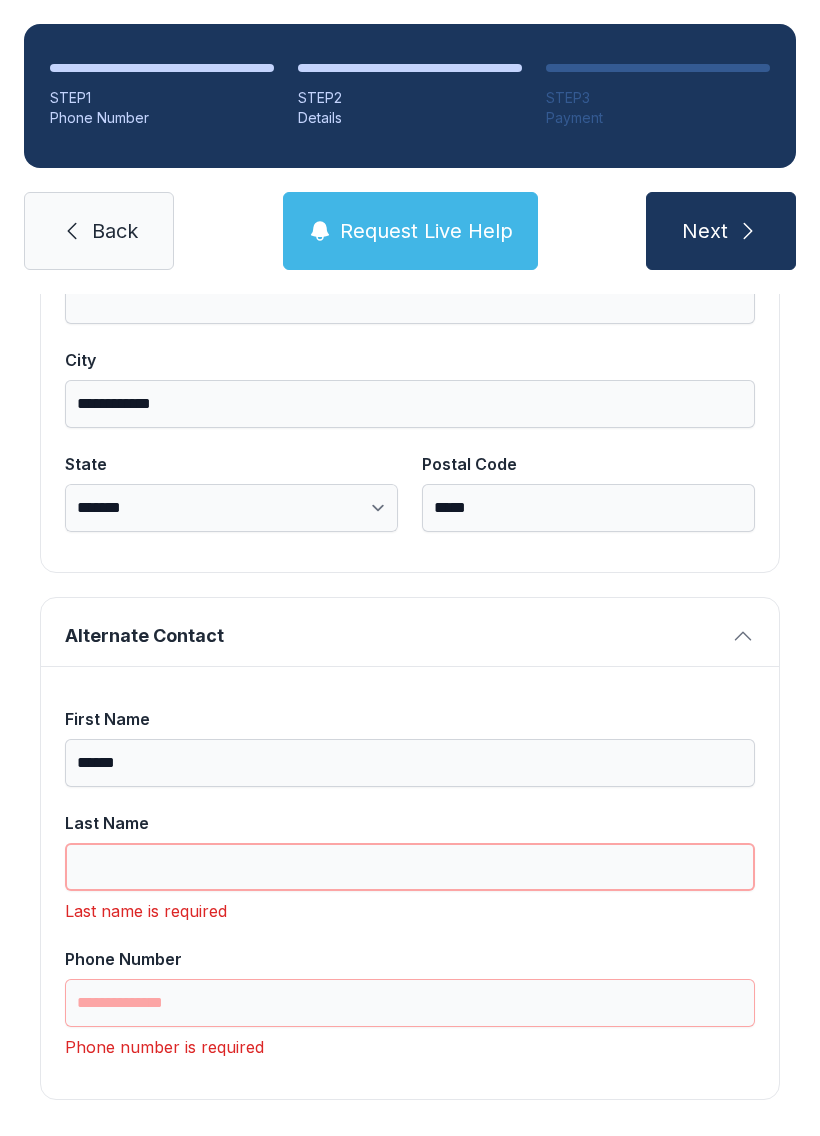 scroll, scrollTop: 44, scrollLeft: 0, axis: vertical 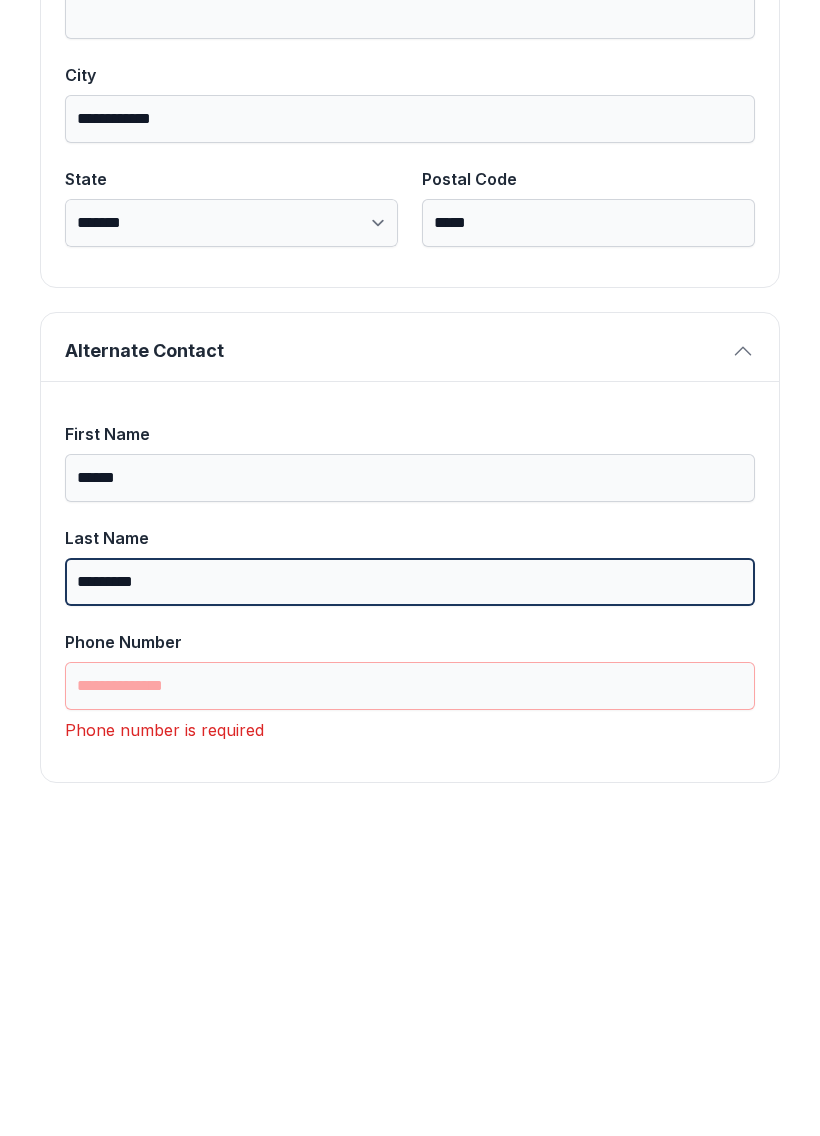 type on "*********" 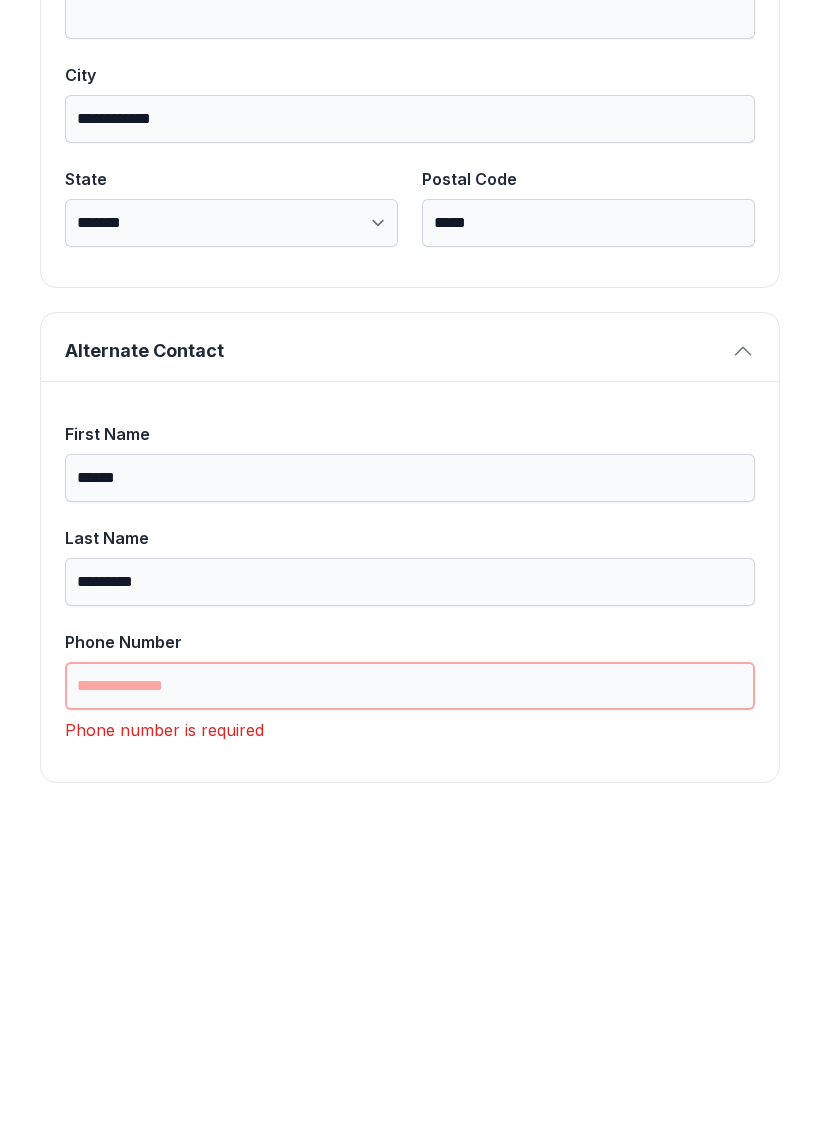 click on "Phone Number" at bounding box center [410, 1003] 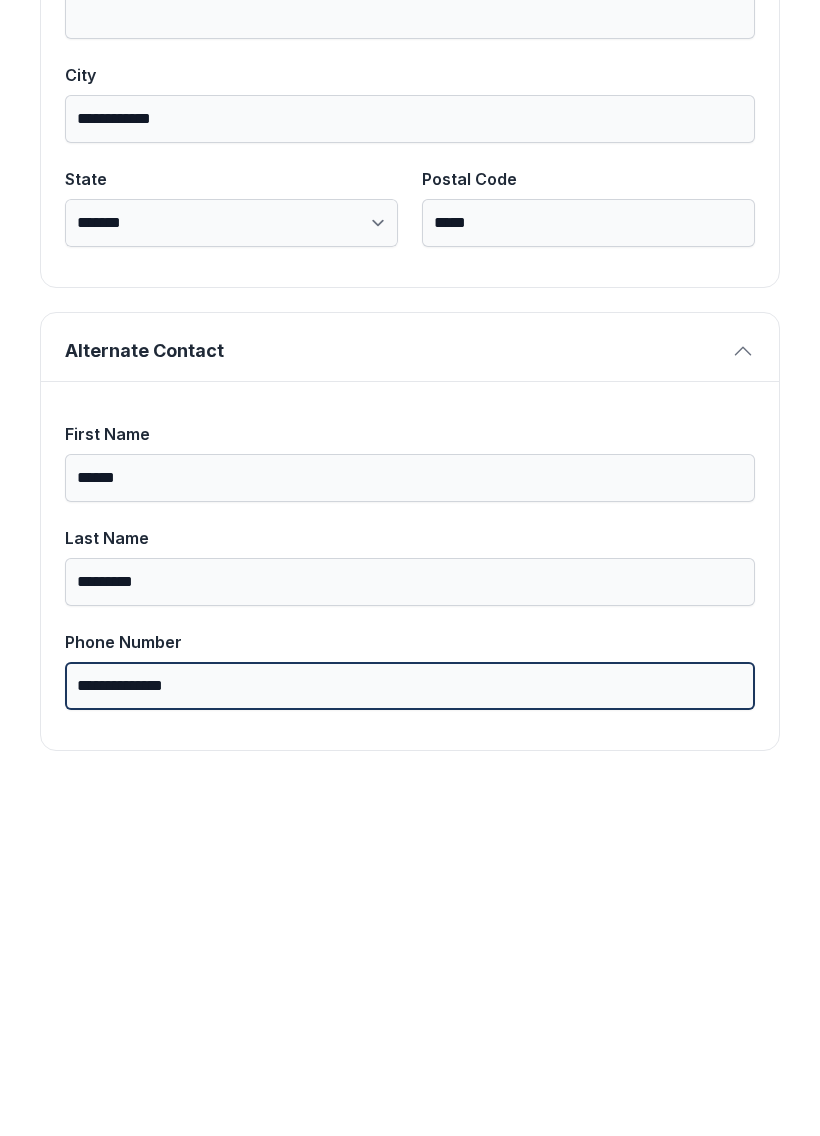 scroll, scrollTop: 1269, scrollLeft: 0, axis: vertical 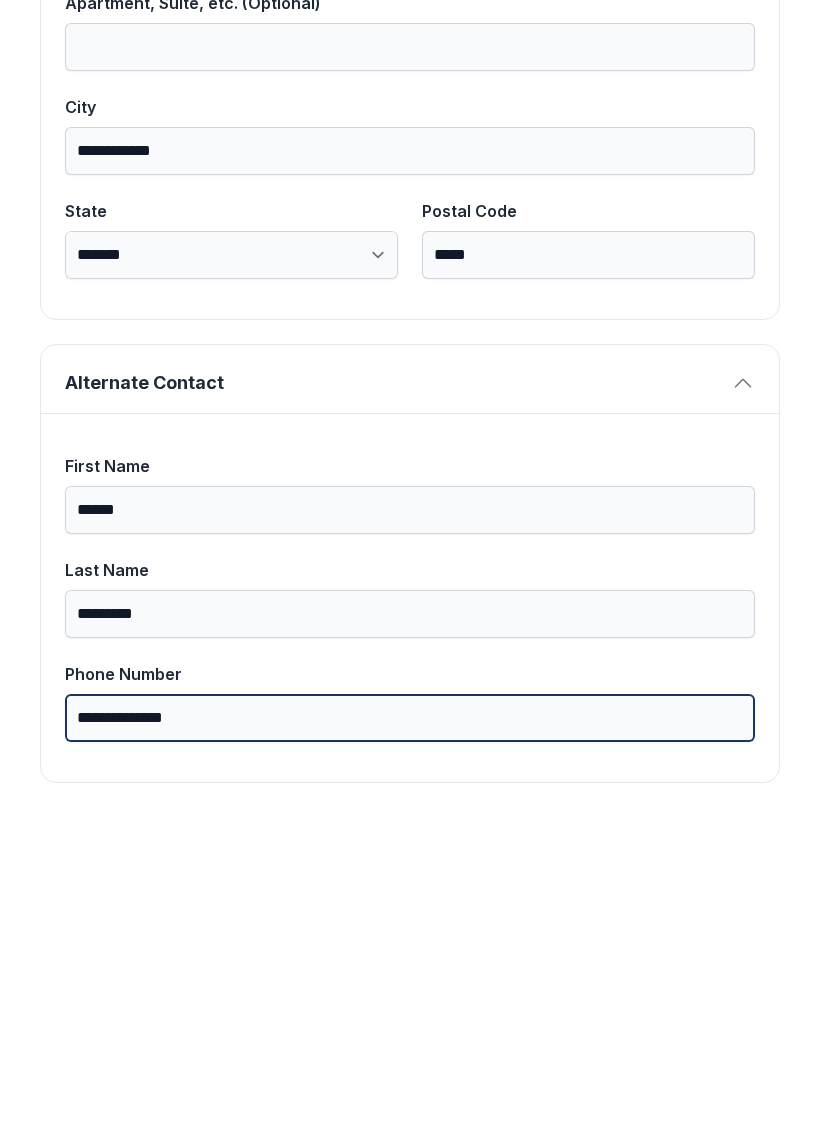 type on "**********" 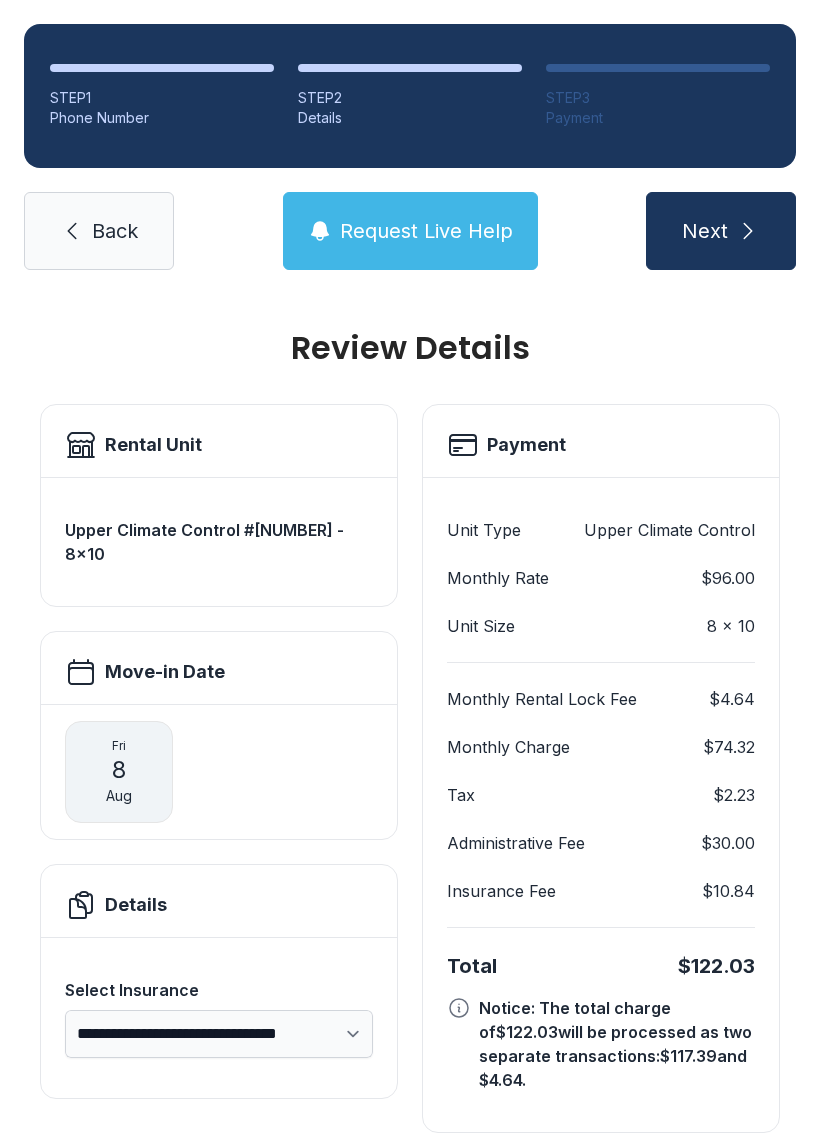 scroll, scrollTop: 0, scrollLeft: 0, axis: both 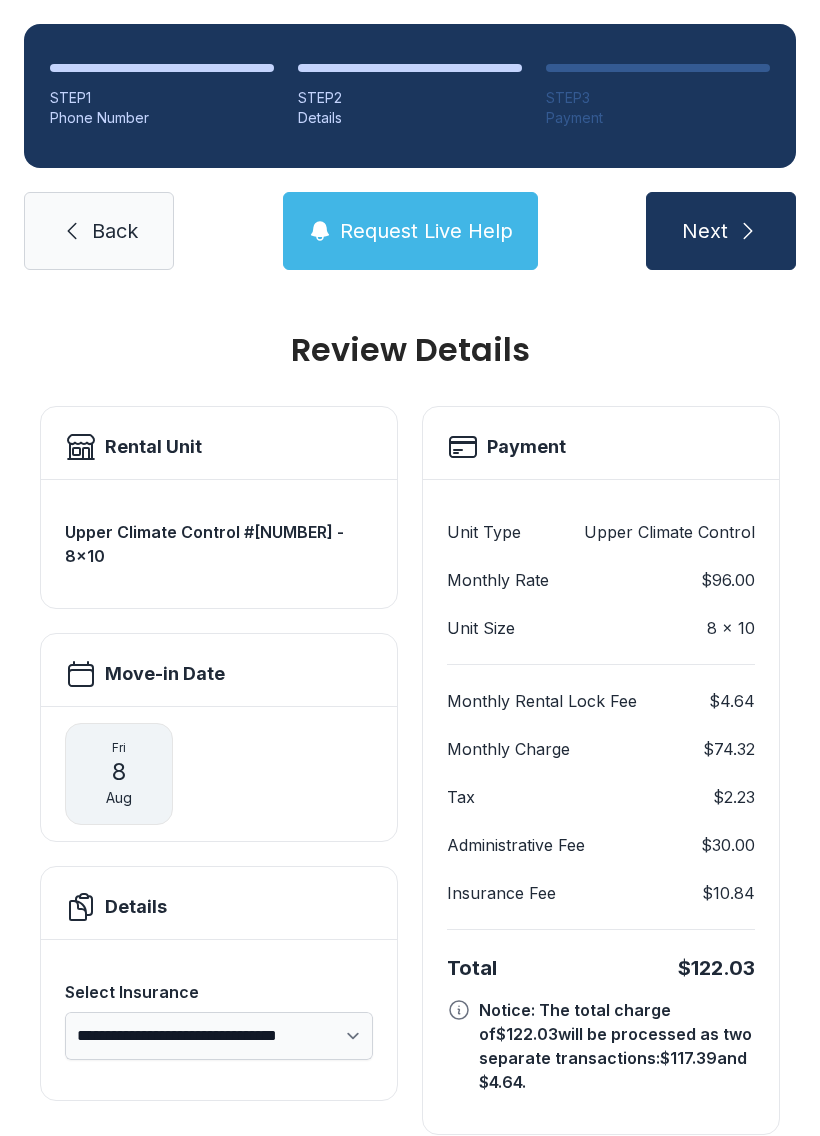 click on "Next" at bounding box center (721, 231) 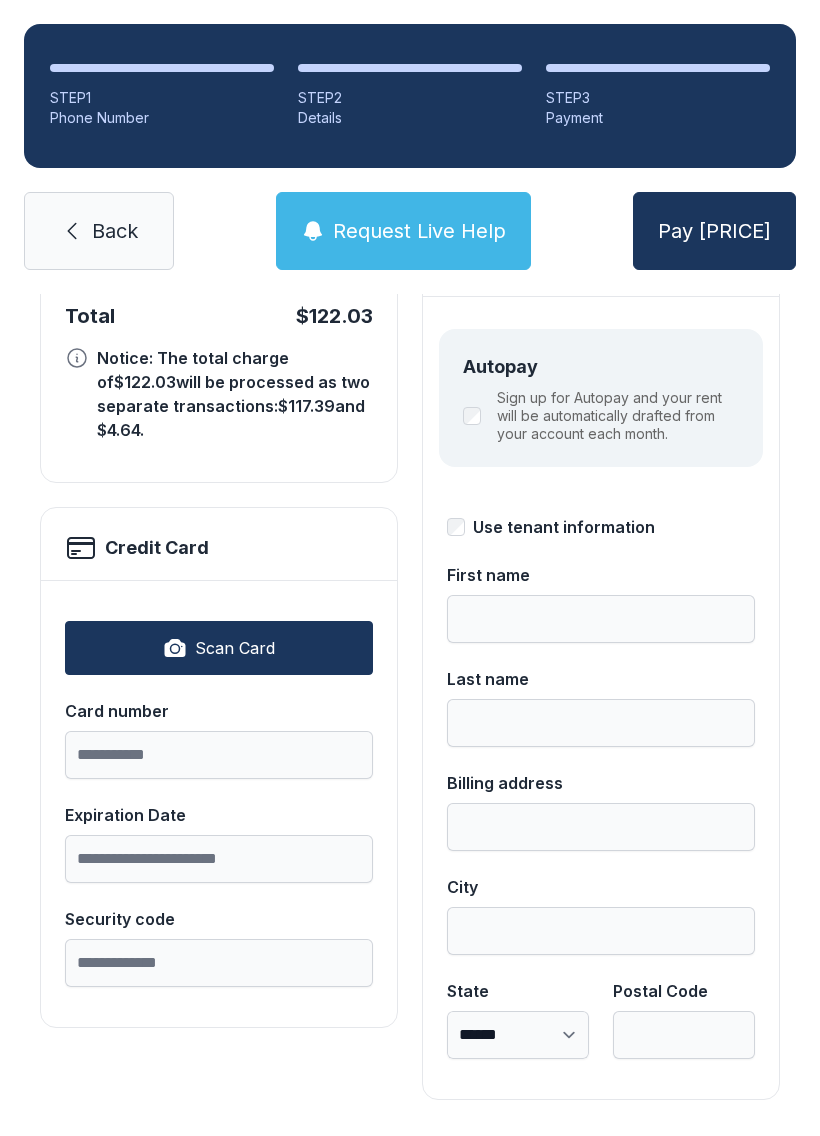 scroll, scrollTop: 218, scrollLeft: 0, axis: vertical 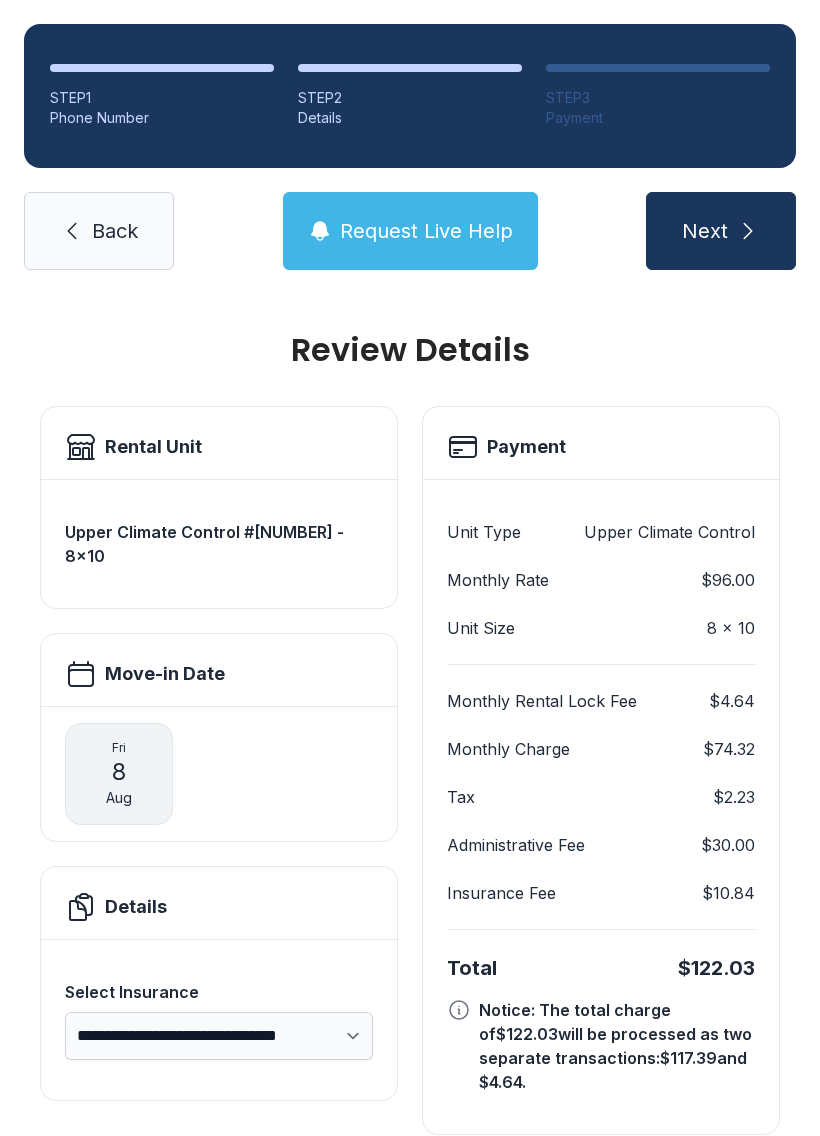 click on "Back" at bounding box center (99, 231) 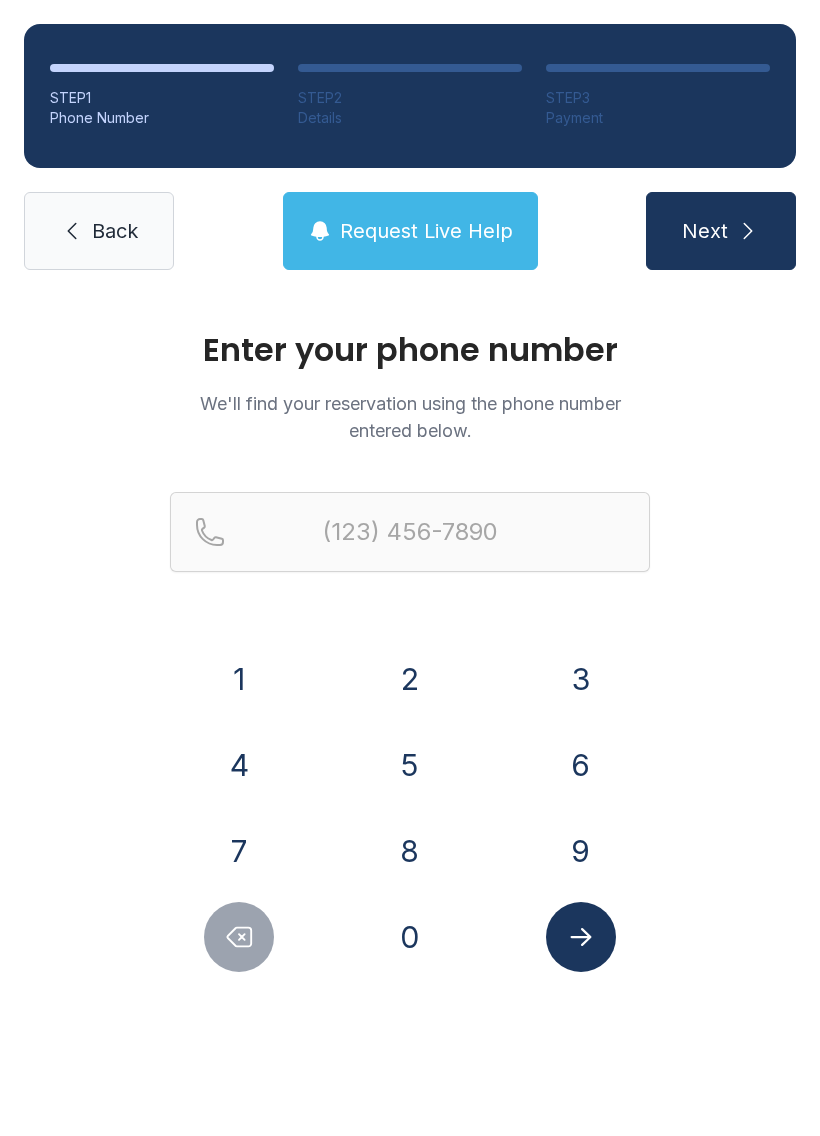 click 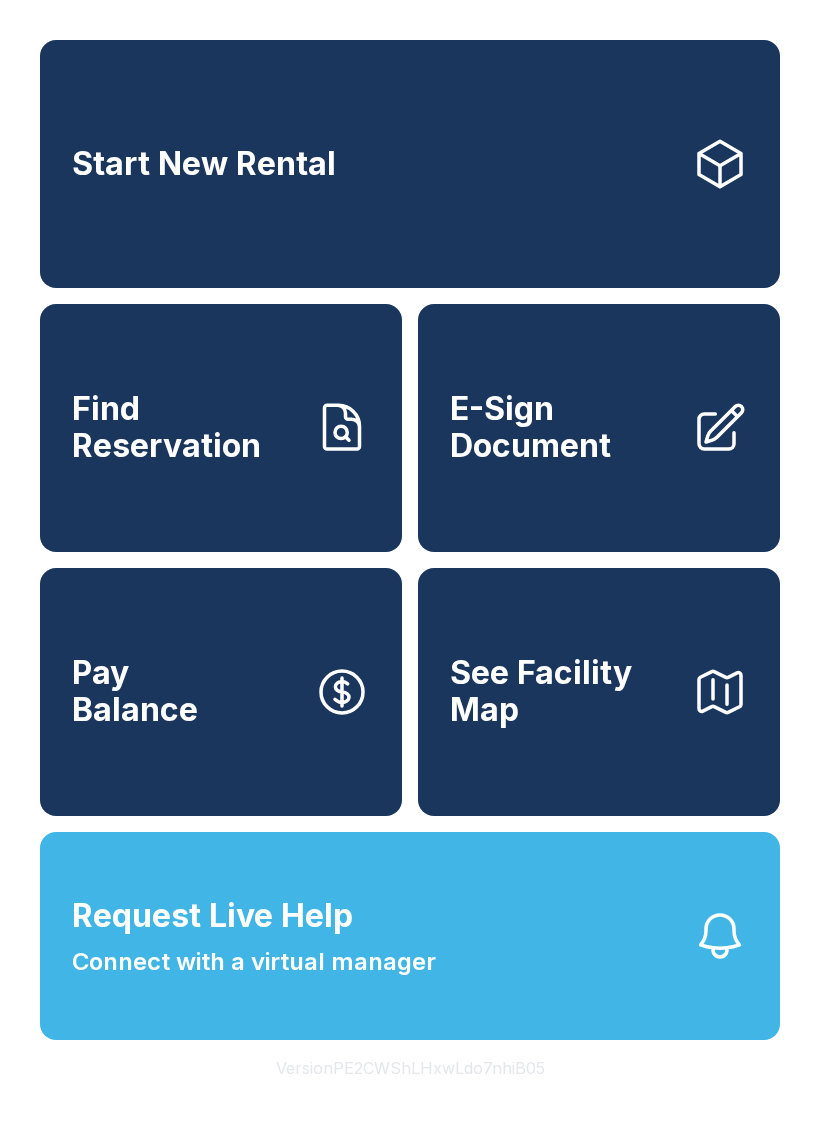 click on "E-Sign Document" at bounding box center (563, 427) 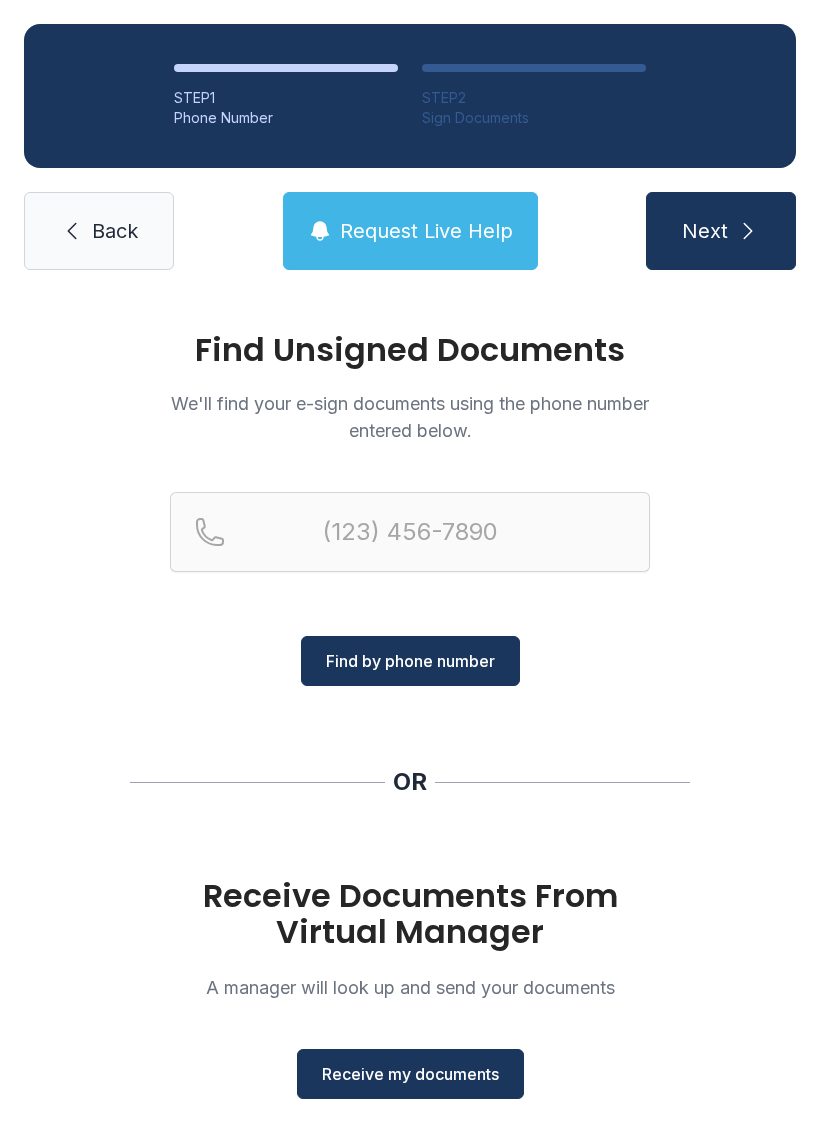 click on "Receive my documents" at bounding box center [410, 1074] 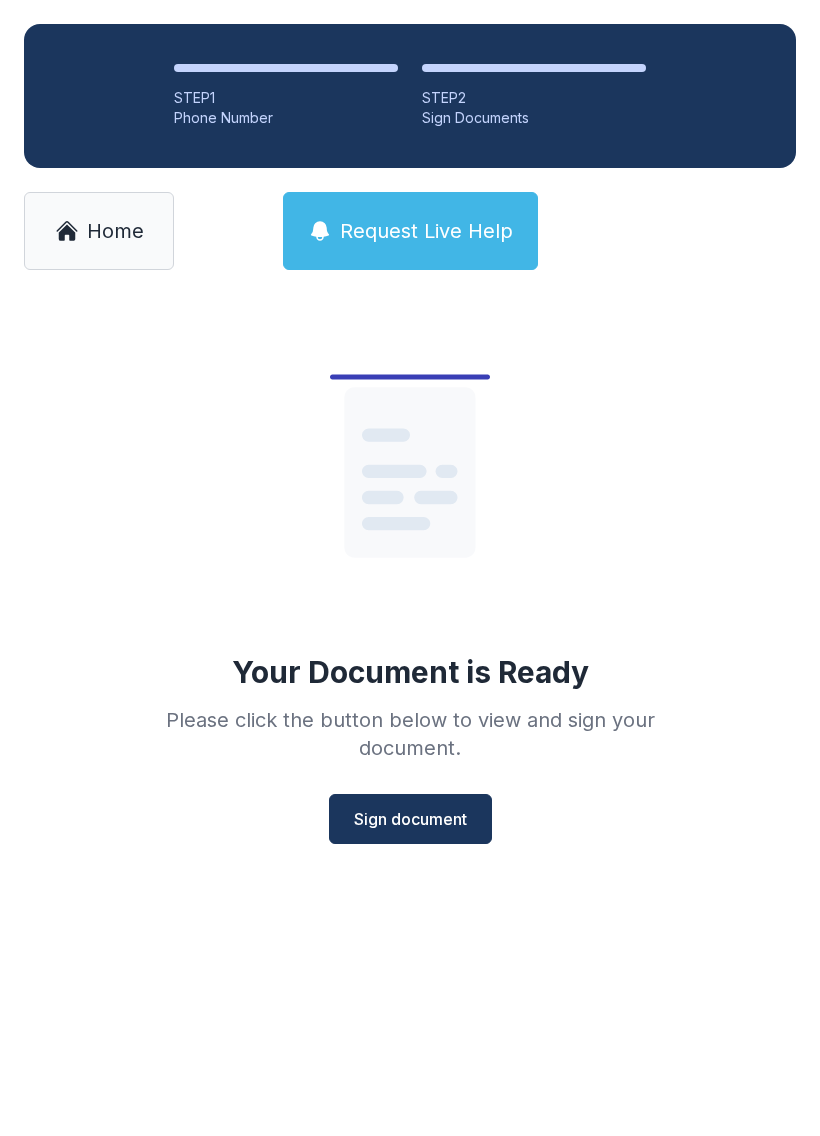 click on "Sign document" at bounding box center [410, 819] 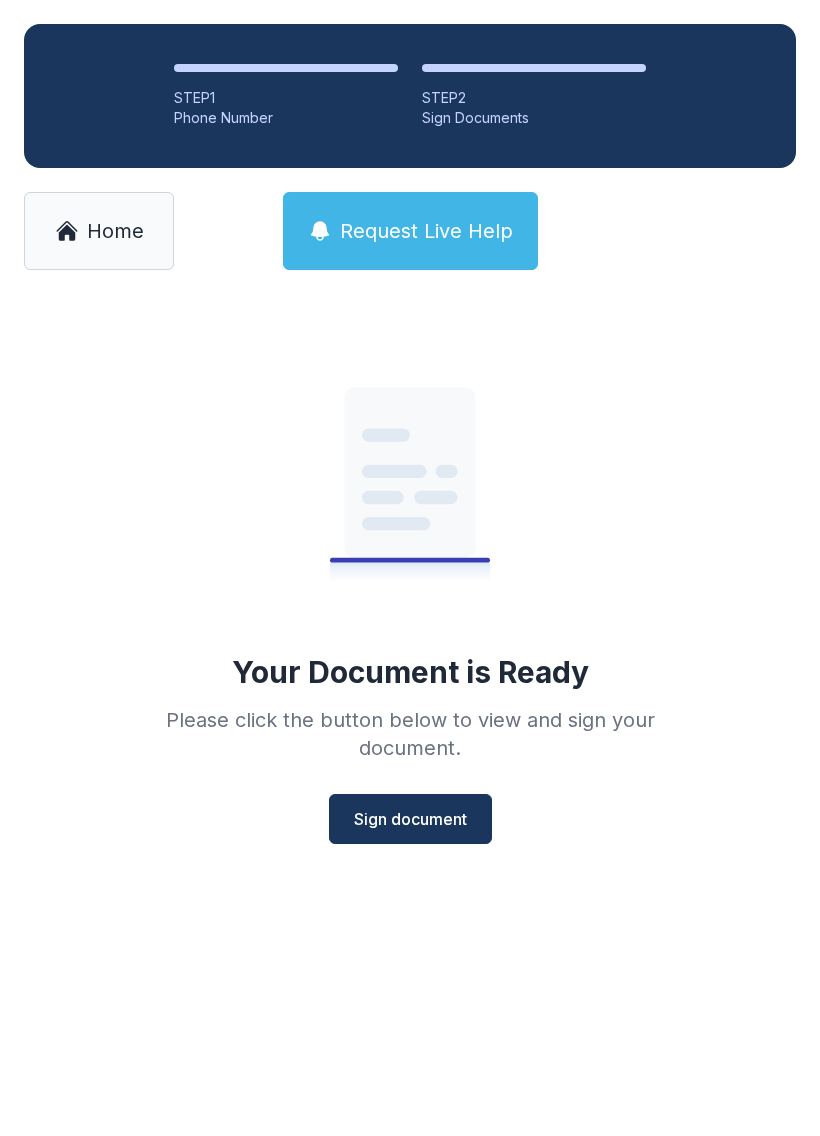 click on "Home" at bounding box center [115, 231] 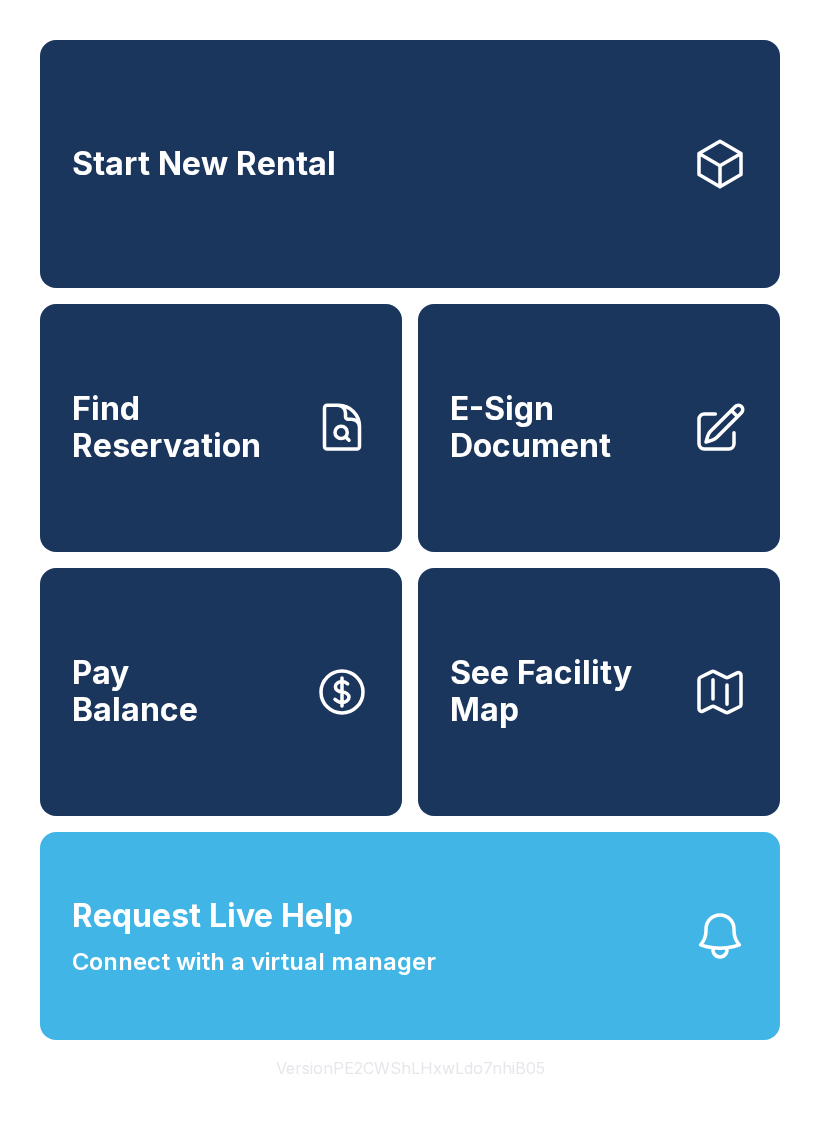 click on "E-Sign Document" at bounding box center (563, 427) 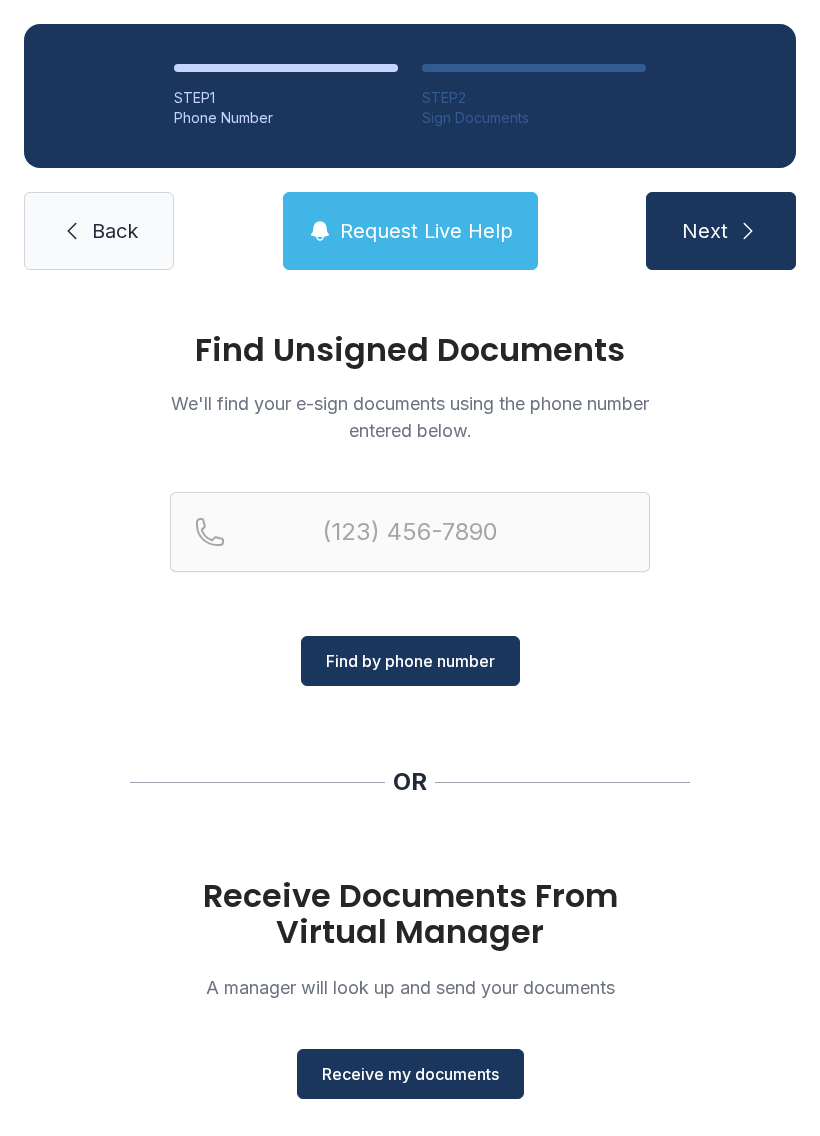 click on "Receive my documents" at bounding box center [410, 1074] 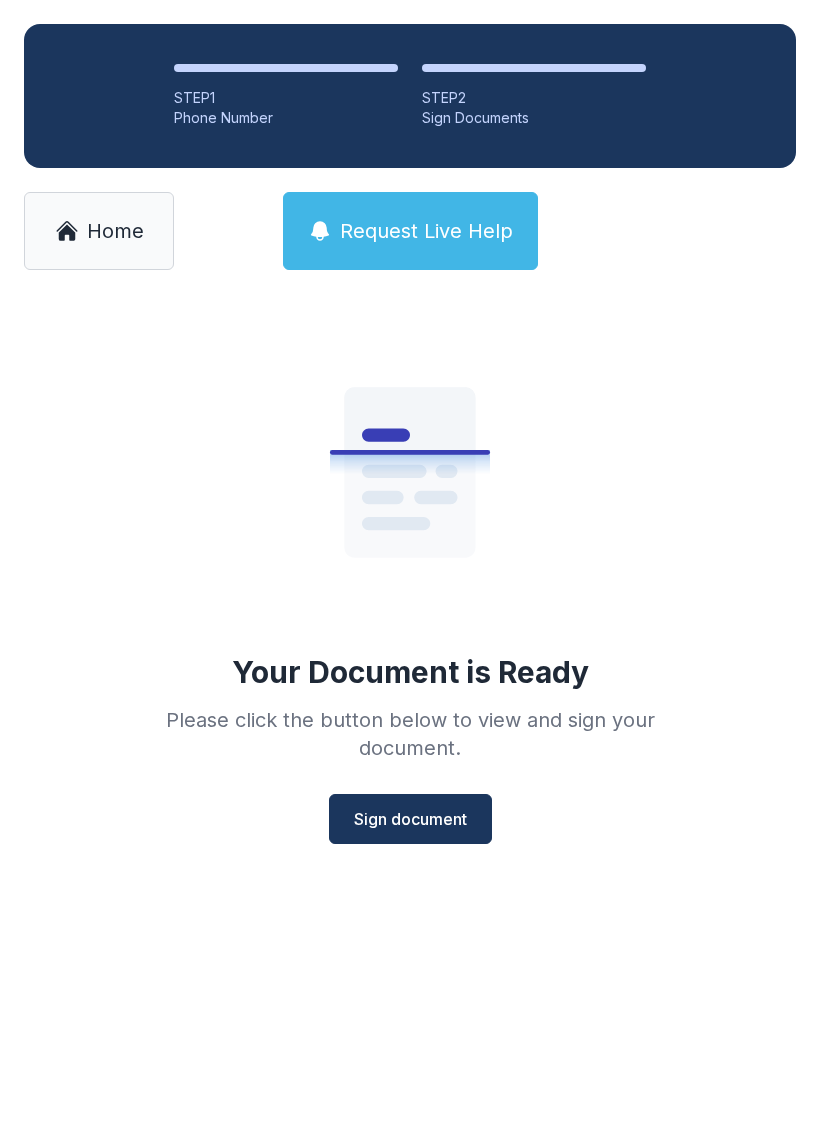 click on "Sign document" at bounding box center [410, 819] 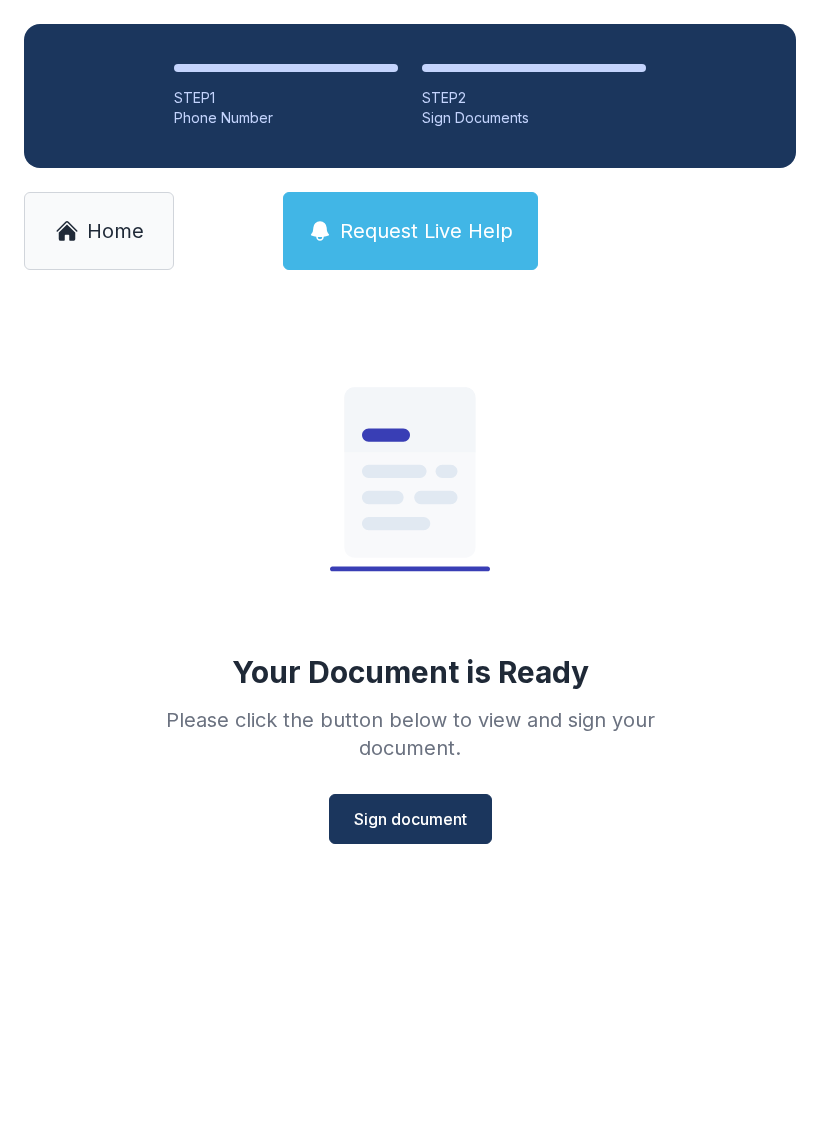 click on "Home" at bounding box center (99, 231) 